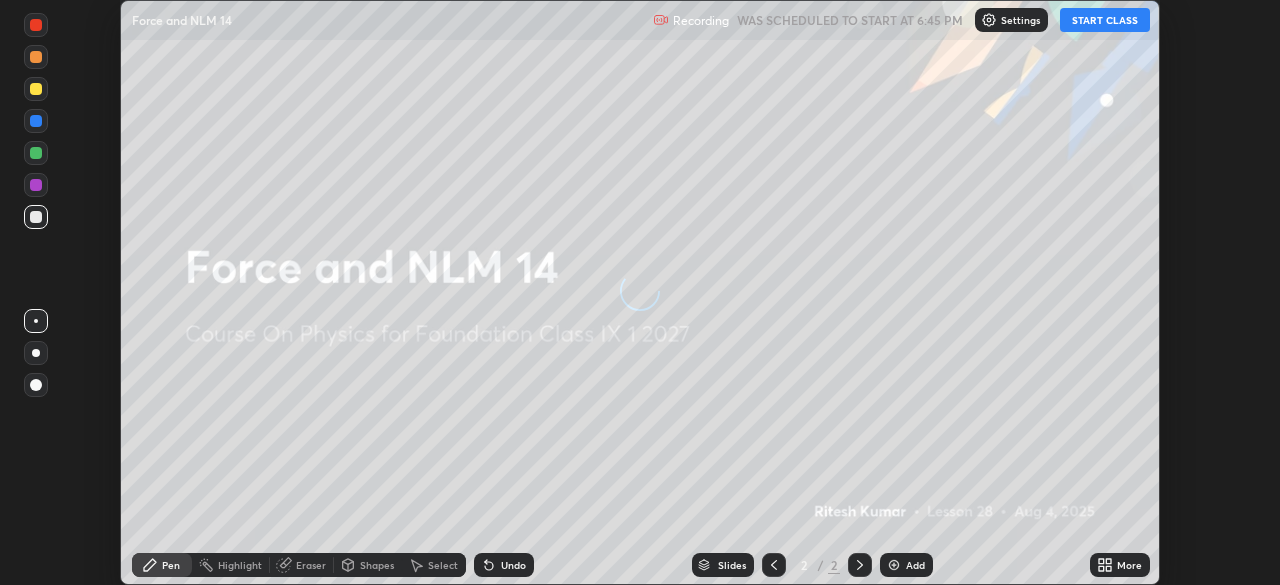 scroll, scrollTop: 0, scrollLeft: 0, axis: both 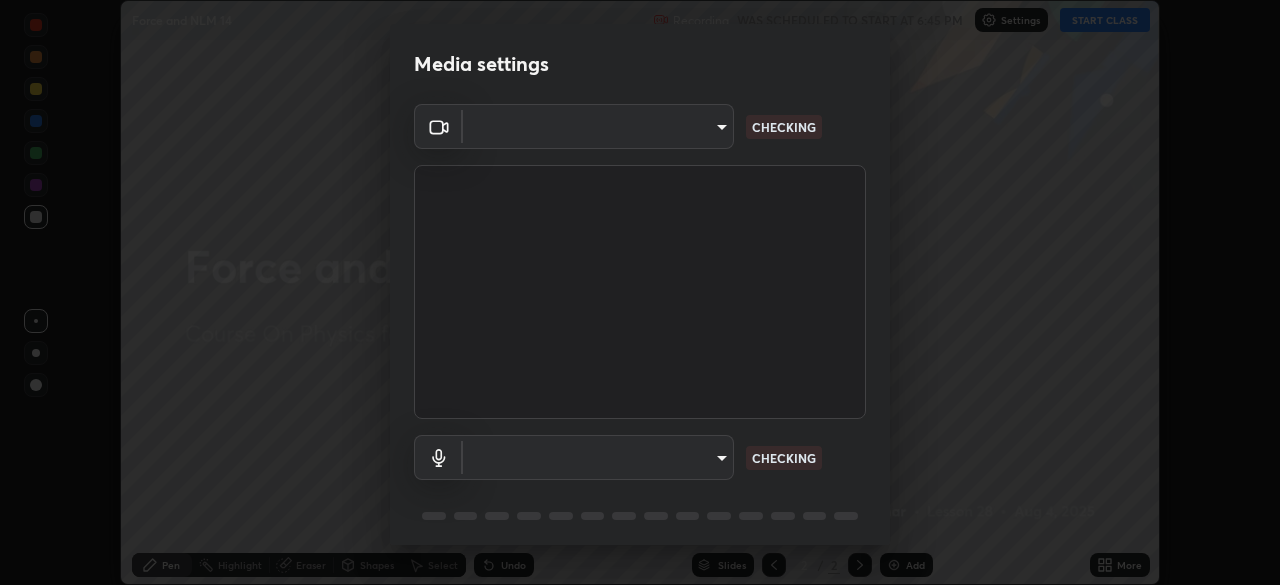 type on "b4e1421f6c5060577252b130237662f08d19228d59f93fcd840f6b1a72f24613" 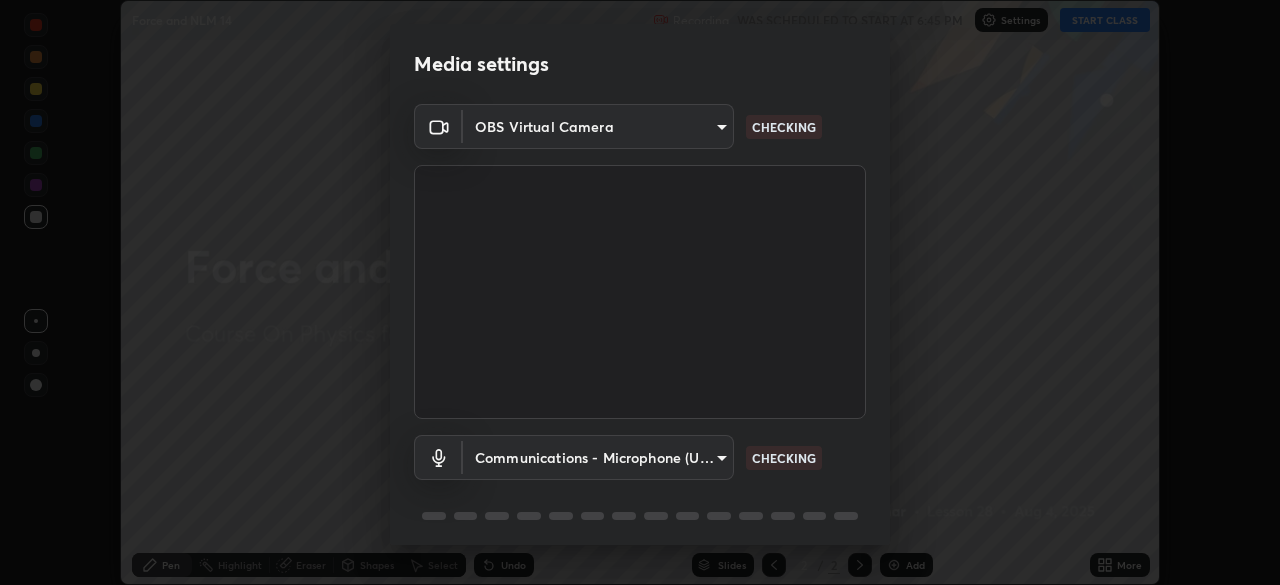 click on "Erase all Force and NLM 14 Recording WAS SCHEDULED TO START AT  6:45 PM Settings START CLASS Setting up your live class Force and NLM 14 • L28 of Course On Physics for Foundation Class IX 1 2027 [FIRST] [LAST] Pen Highlight Eraser Shapes Select Undo Slides 2 / 2 Add More No doubts shared Encourage your learners to ask a doubt for better clarity Report an issue Reason for reporting Buffering Chat not working Audio - Video sync issue Educator video quality low ​ Attach an image Report Media settings OBS Virtual Camera b4e1421f6c5060577252b130237662f08d19228d59f93fcd840f6b1a72f24613 CHECKING Communications - Microphone (USBAudio2.0) communications CHECKING 1 / 5 Next" at bounding box center (640, 292) 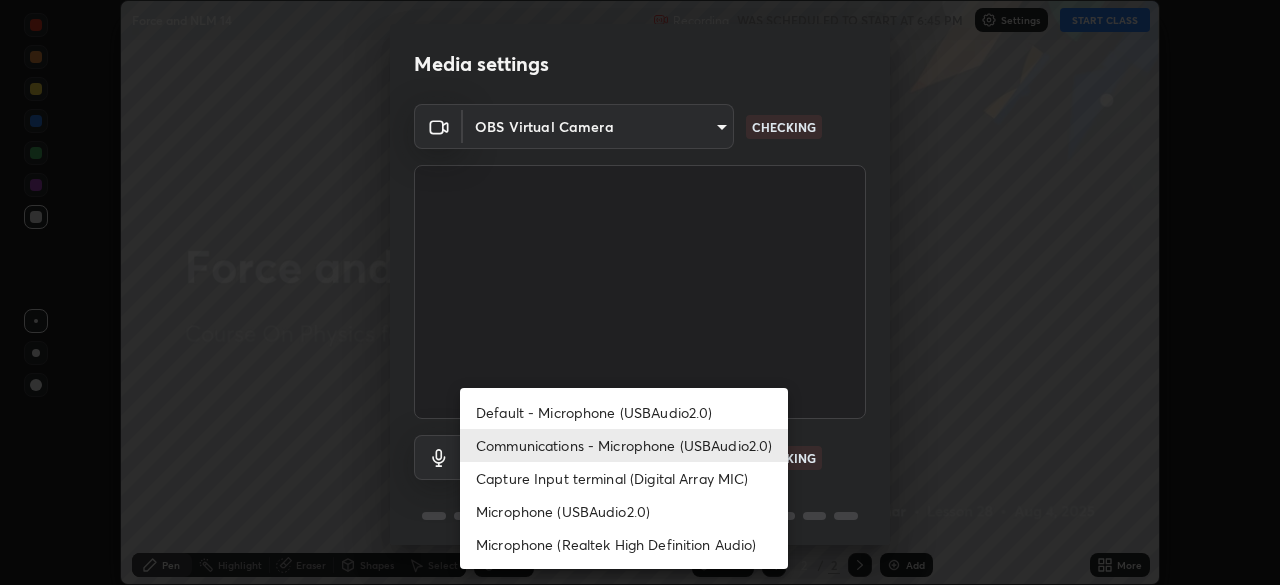 click on "Default - Microphone (USBAudio2.0)" at bounding box center (624, 412) 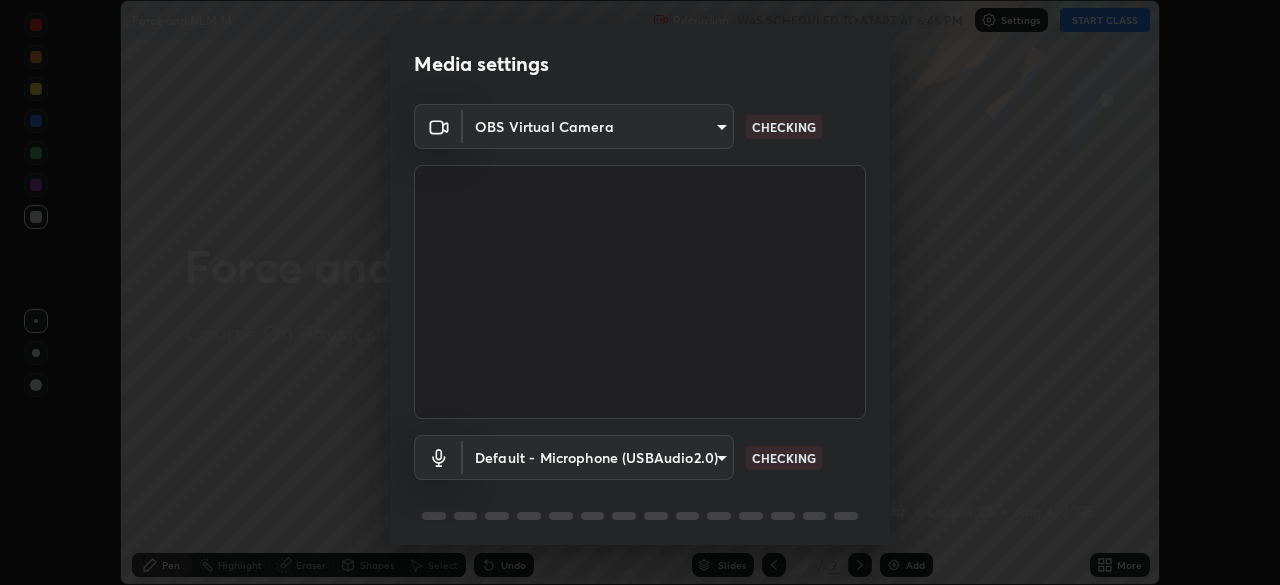 click on "Erase all Force and NLM 14 Recording WAS SCHEDULED TO START AT  6:45 PM Settings START CLASS Setting up your live class Force and NLM 14 • L28 of Course On Physics for Foundation Class IX 1 2027 [FIRST] [LAST] Pen Highlight Eraser Shapes Select Undo Slides 2 / 2 Add More No doubts shared Encourage your learners to ask a doubt for better clarity Report an issue Reason for reporting Buffering Chat not working Audio - Video sync issue Educator video quality low ​ Attach an image Report Media settings OBS Virtual Camera b4e1421f6c5060577252b130237662f08d19228d59f93fcd840f6b1a72f24613 CHECKING Default - Microphone (USBAudio2.0) default CHECKING 1 / 5 Next" at bounding box center (640, 292) 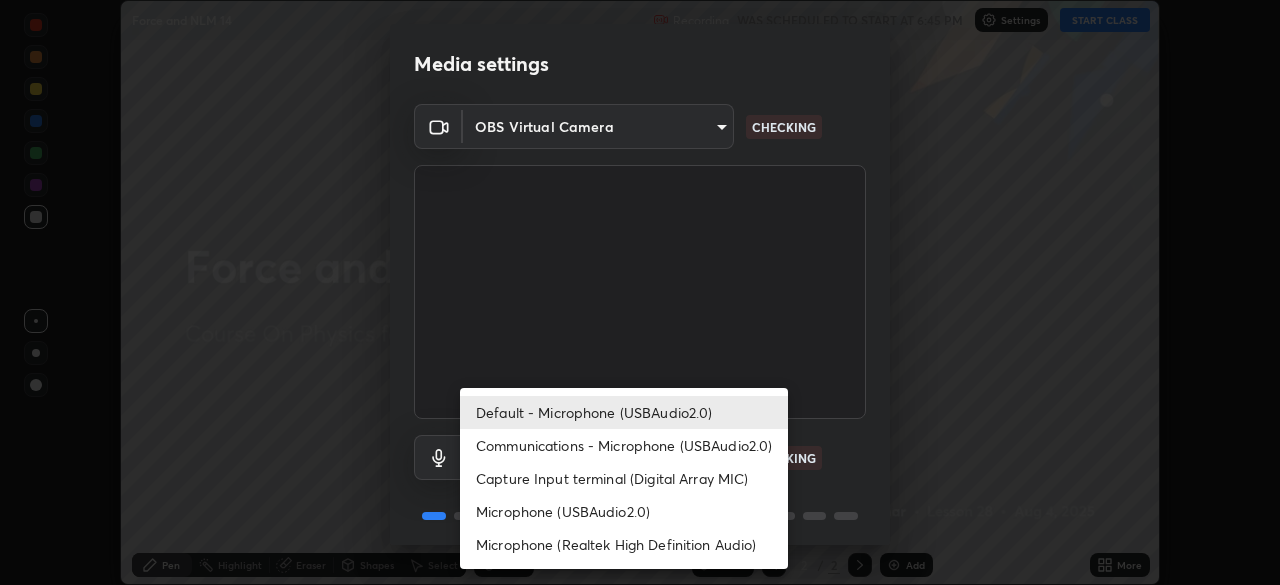 click on "Communications - Microphone (USBAudio2.0)" at bounding box center (624, 445) 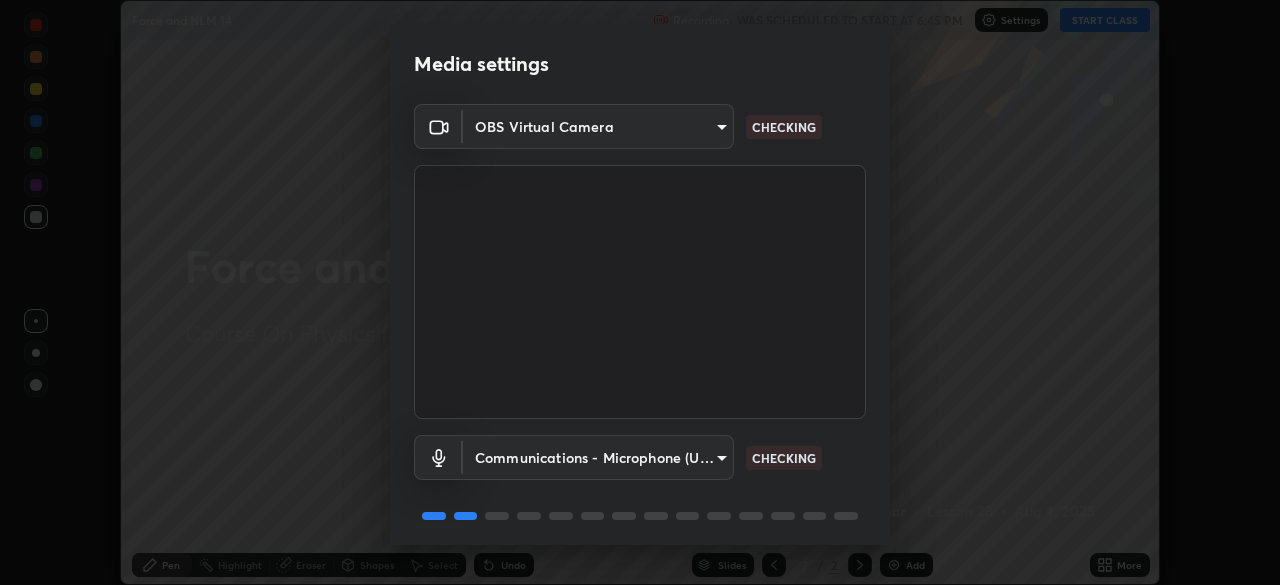 type on "communications" 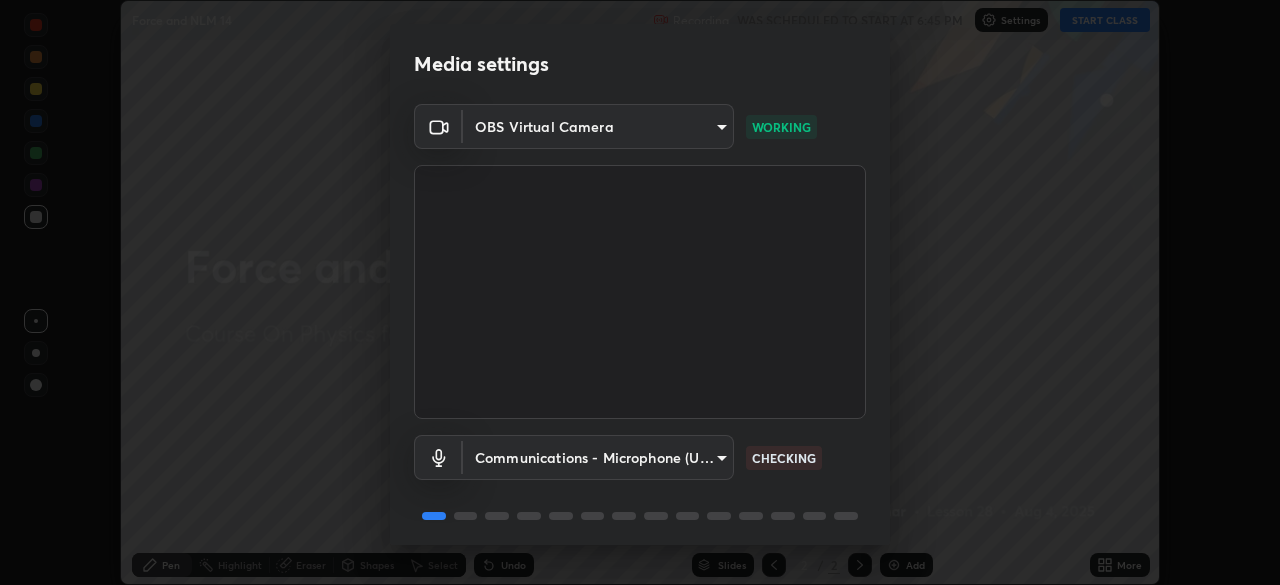 scroll, scrollTop: 71, scrollLeft: 0, axis: vertical 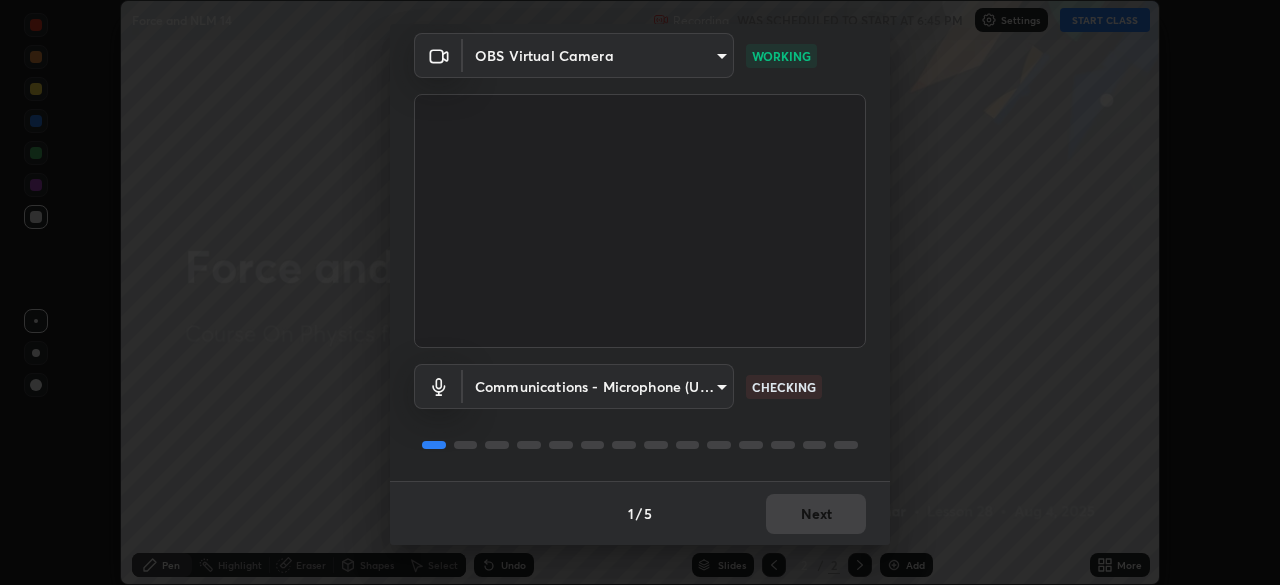 click on "1 / 5 Next" at bounding box center (640, 513) 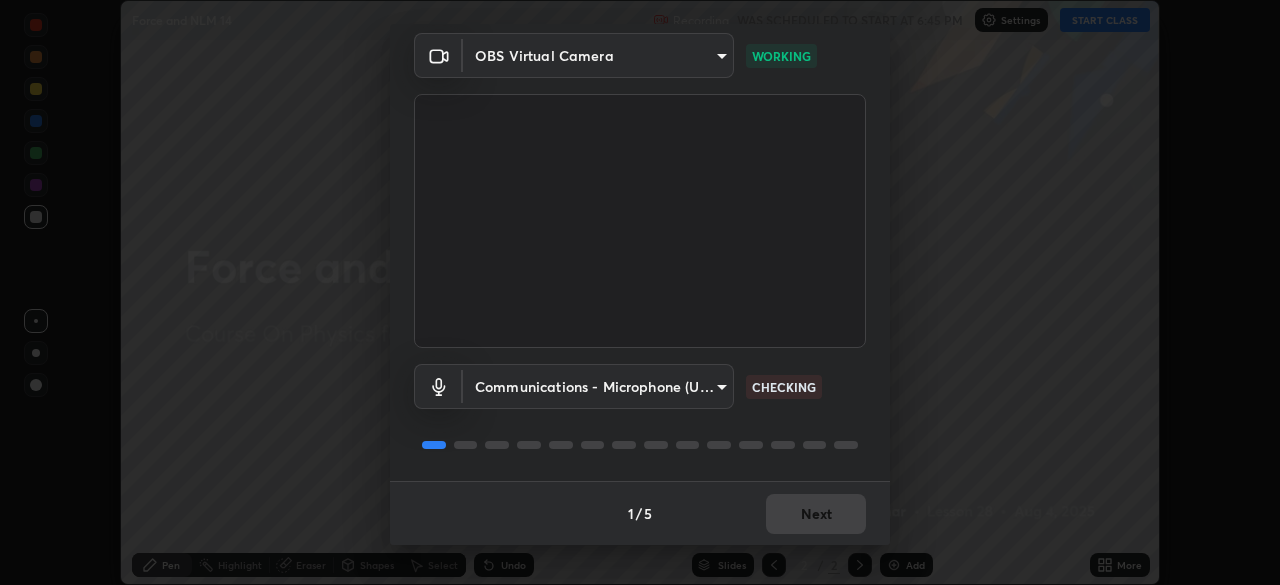 click on "Next" at bounding box center [816, 514] 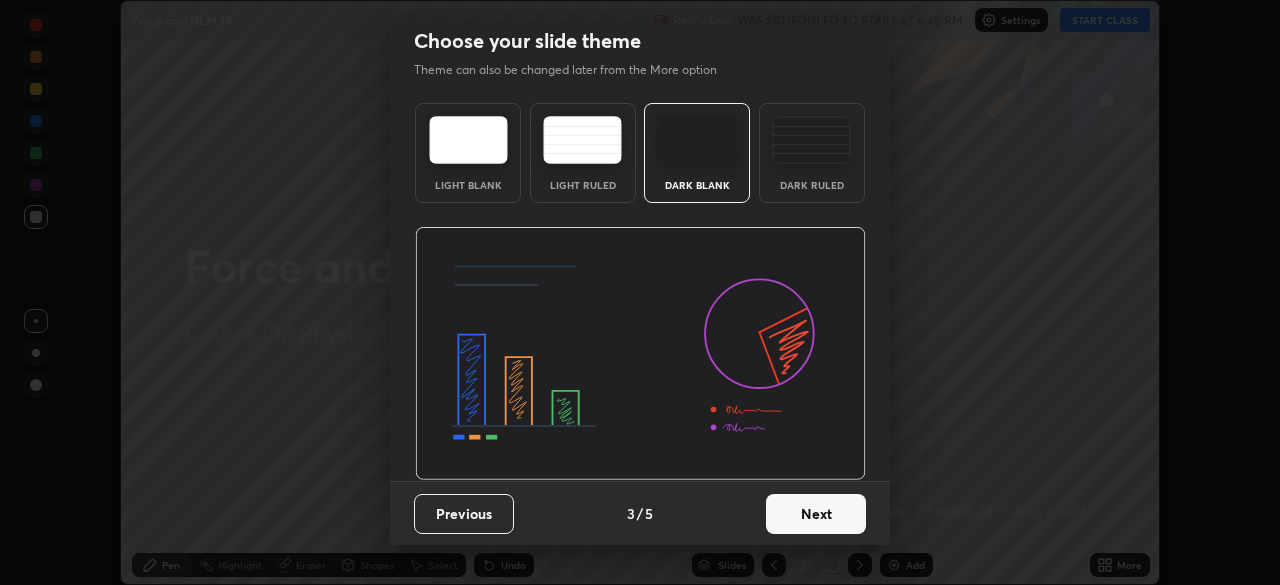 scroll, scrollTop: 0, scrollLeft: 0, axis: both 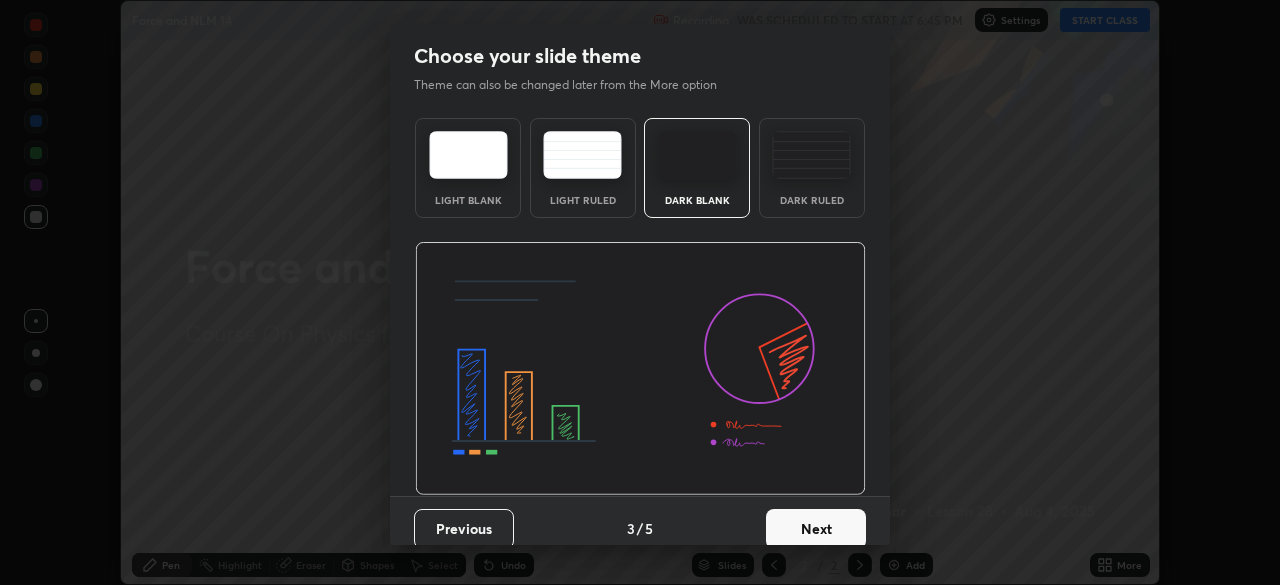 click on "Next" at bounding box center [816, 529] 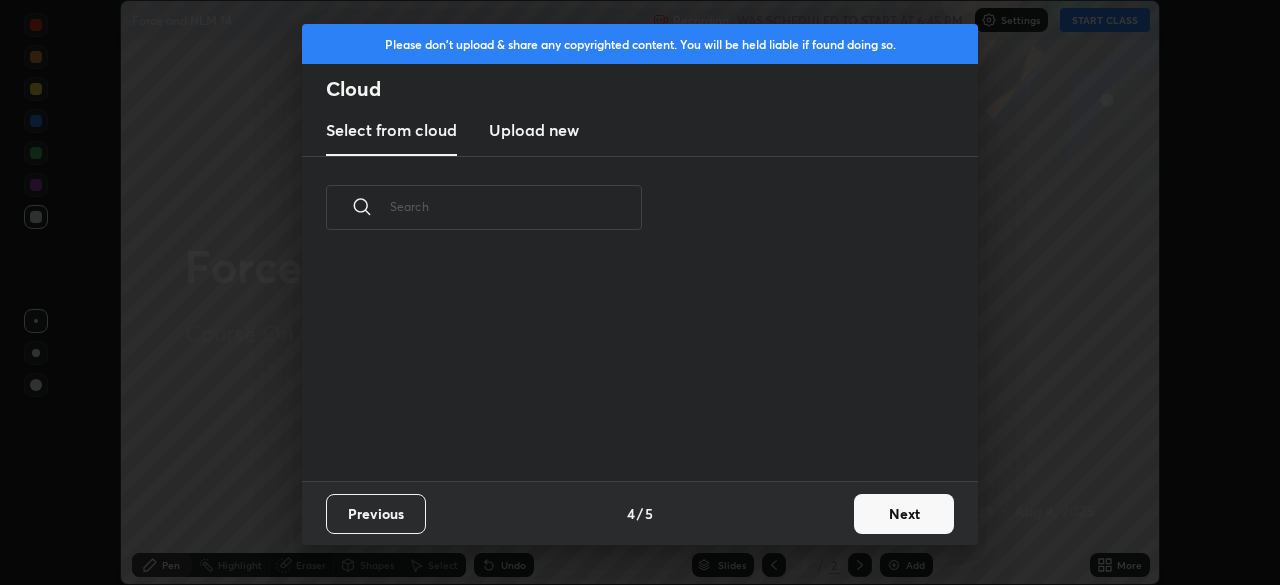 click on "Previous 4 / 5 Next" at bounding box center [640, 513] 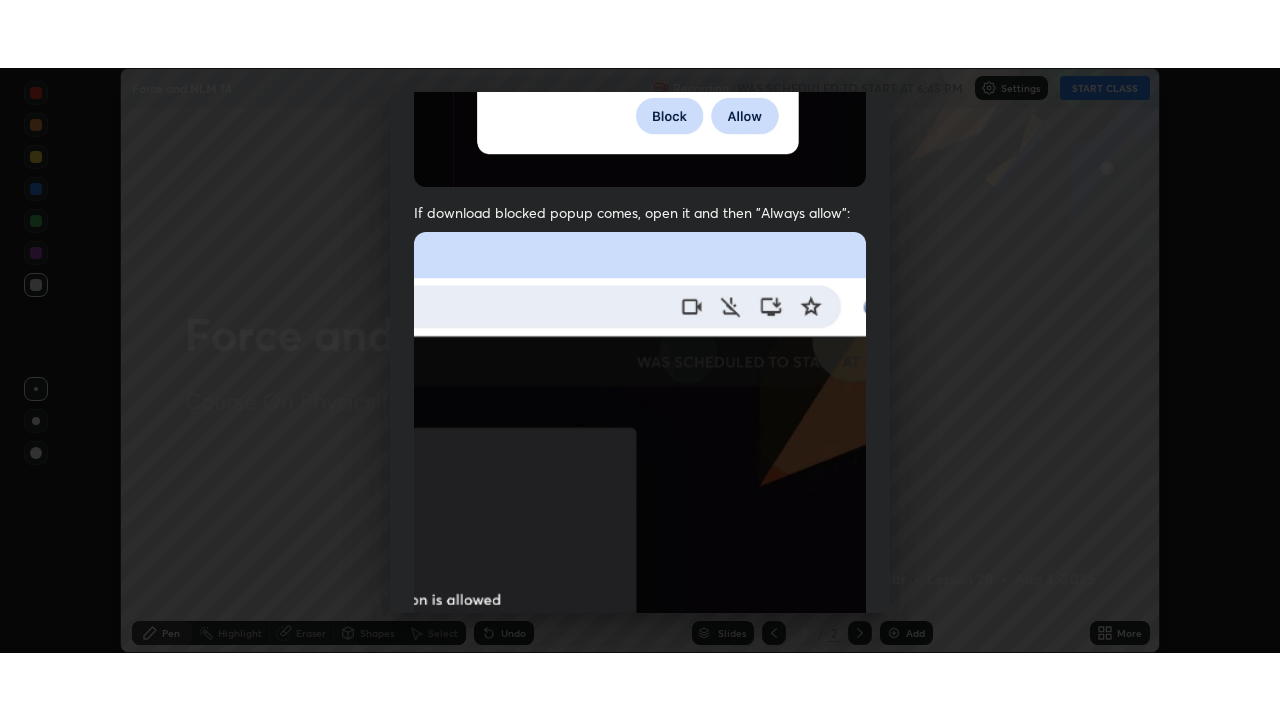 scroll, scrollTop: 479, scrollLeft: 0, axis: vertical 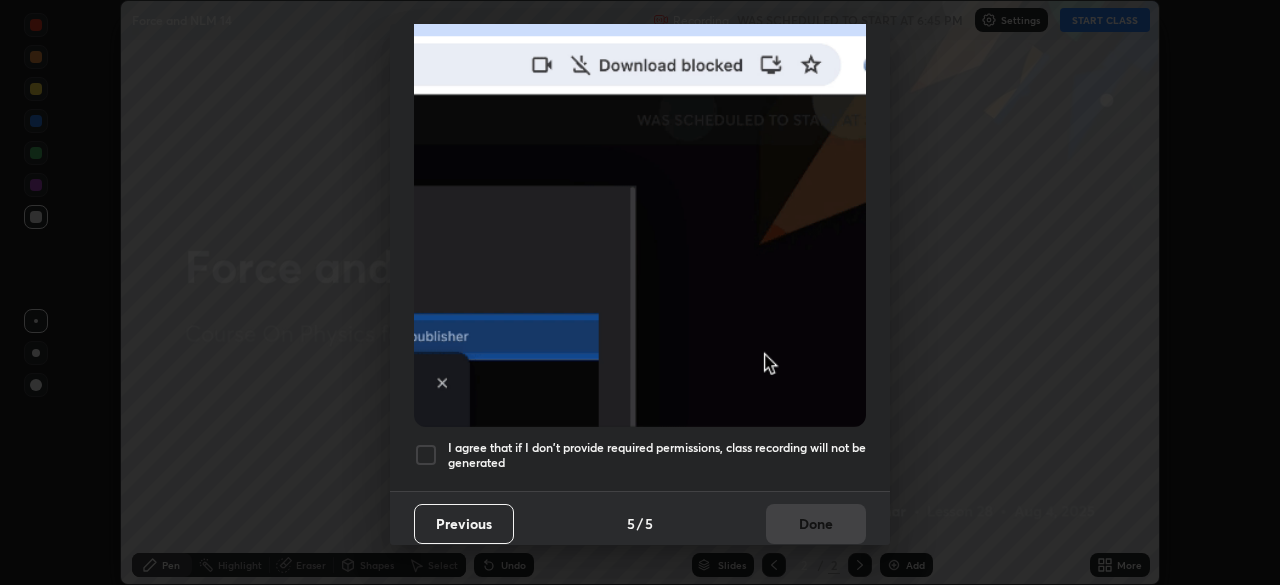 click at bounding box center (426, 455) 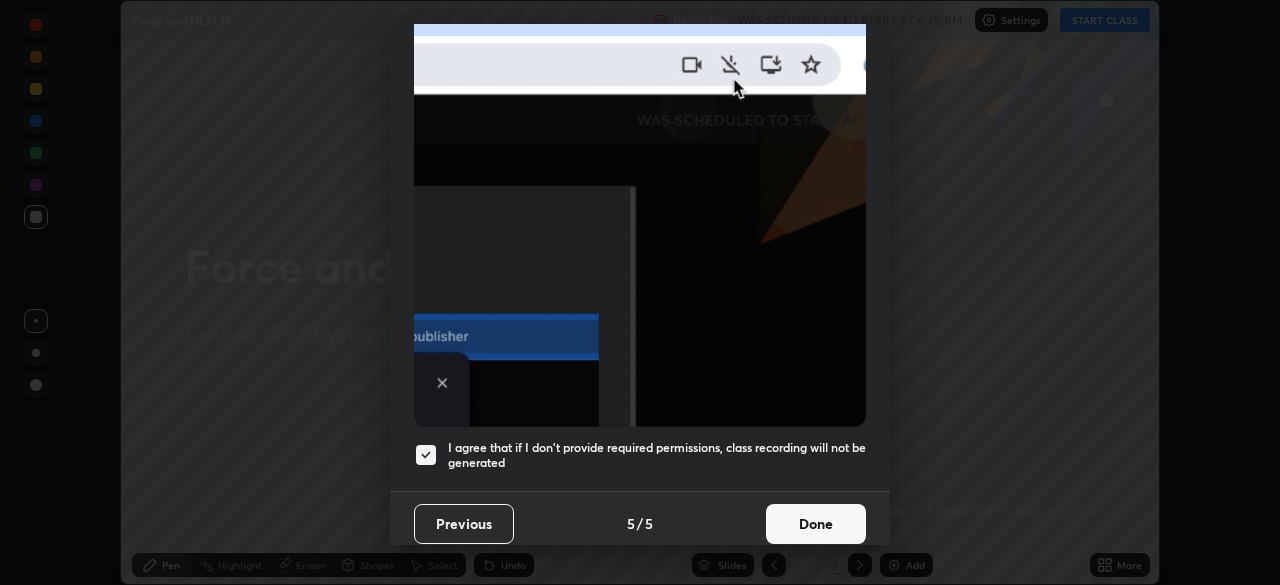 click on "Done" at bounding box center (816, 524) 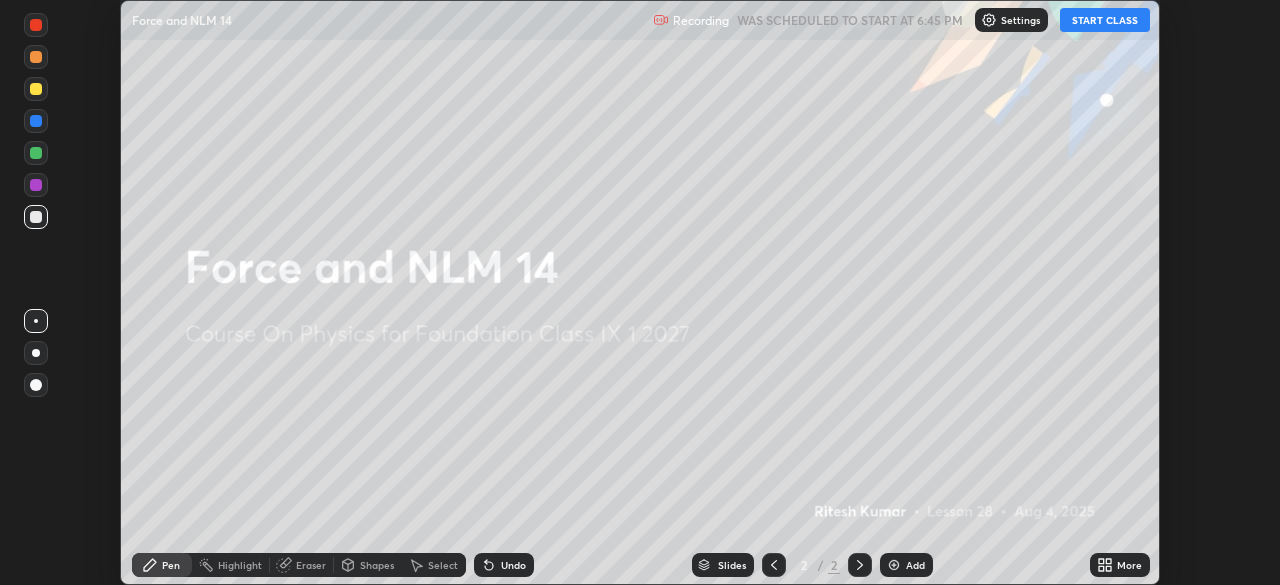 click on "START CLASS" at bounding box center [1105, 20] 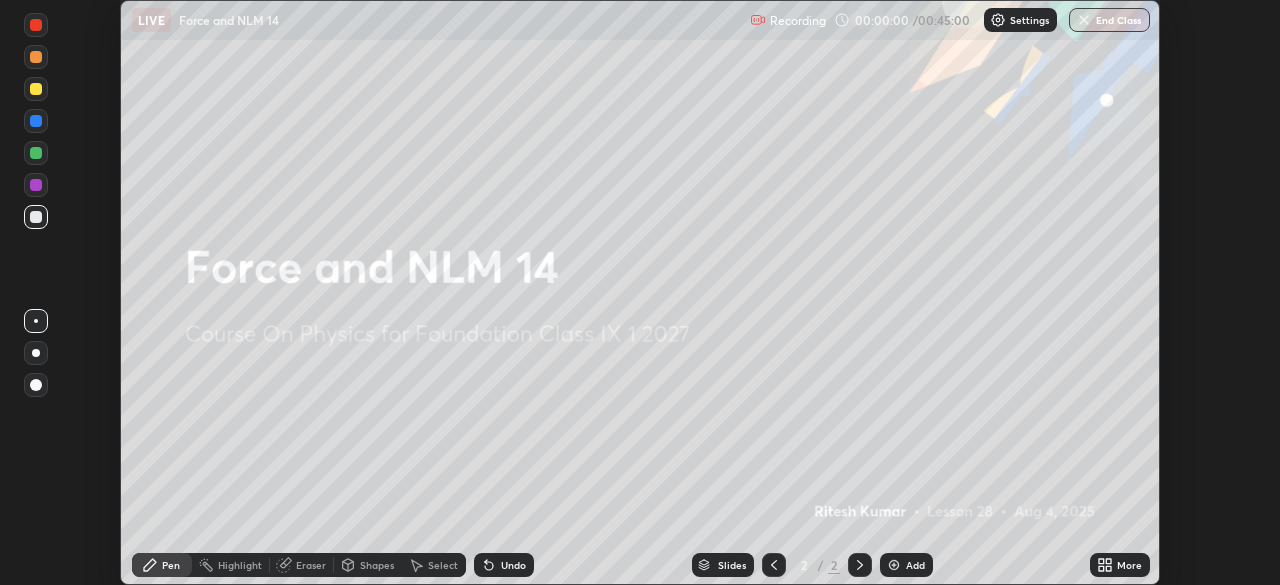 click 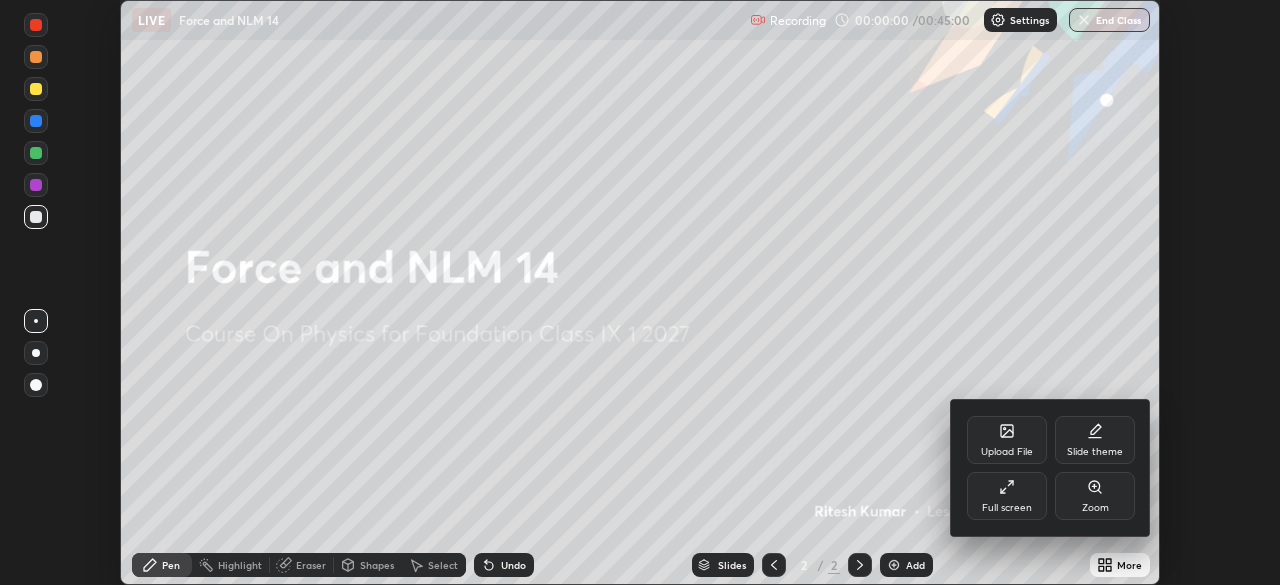 click on "Full screen" at bounding box center [1007, 496] 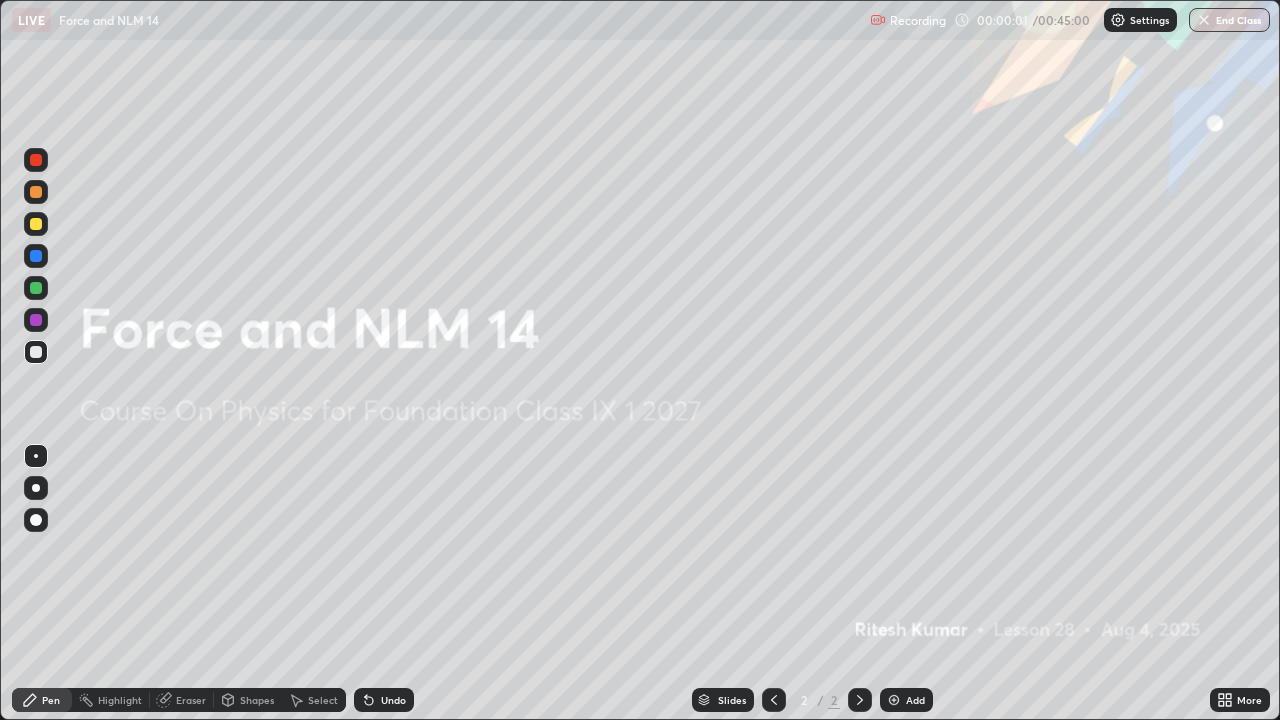 scroll, scrollTop: 99280, scrollLeft: 98720, axis: both 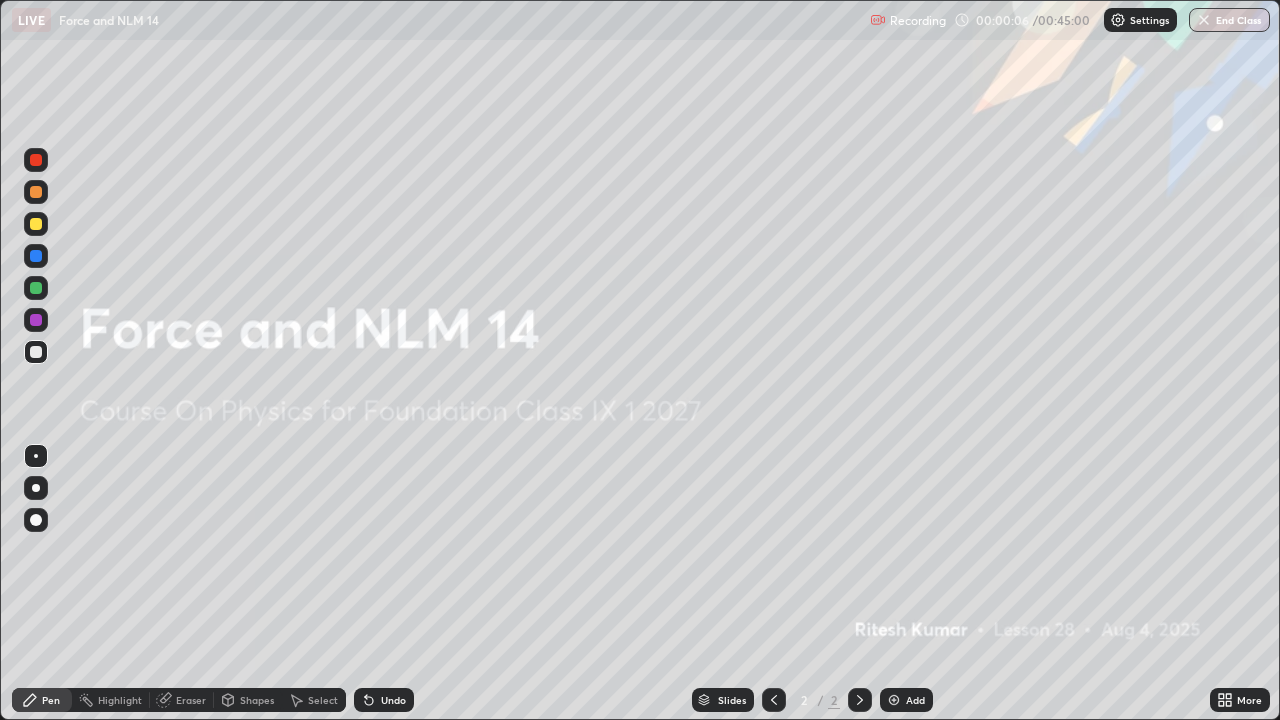 click at bounding box center (894, 700) 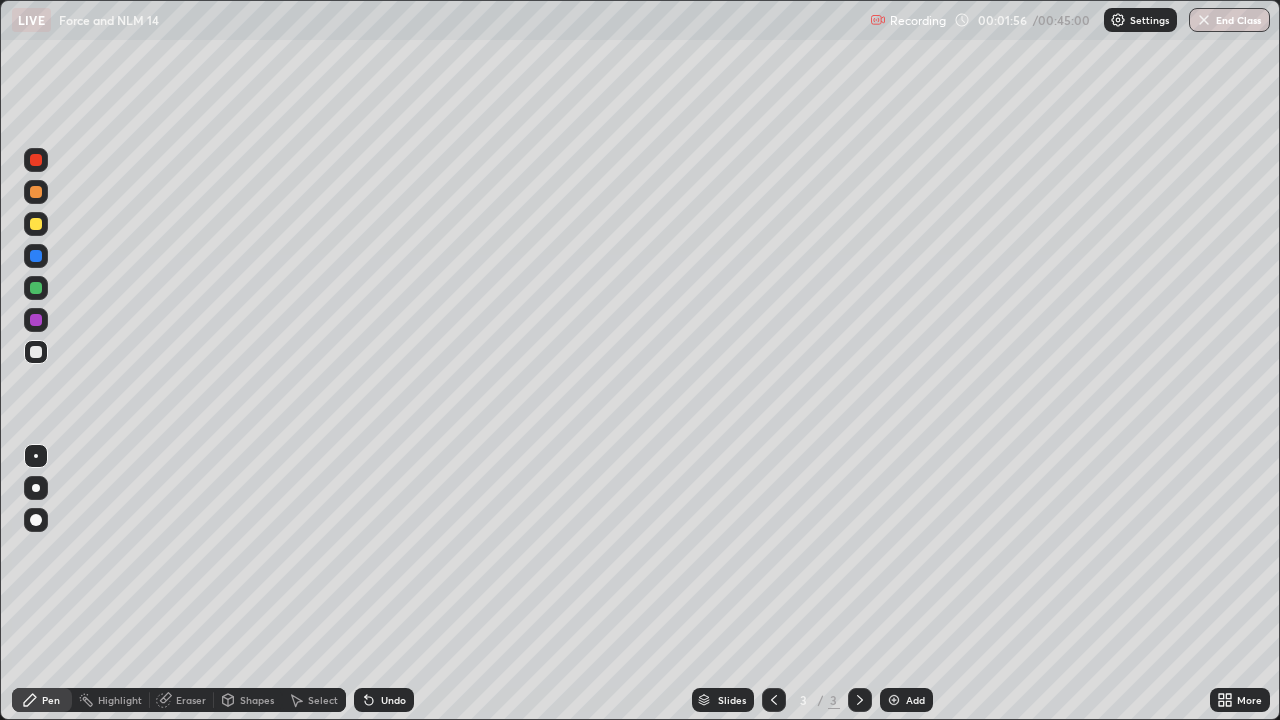 click at bounding box center (36, 224) 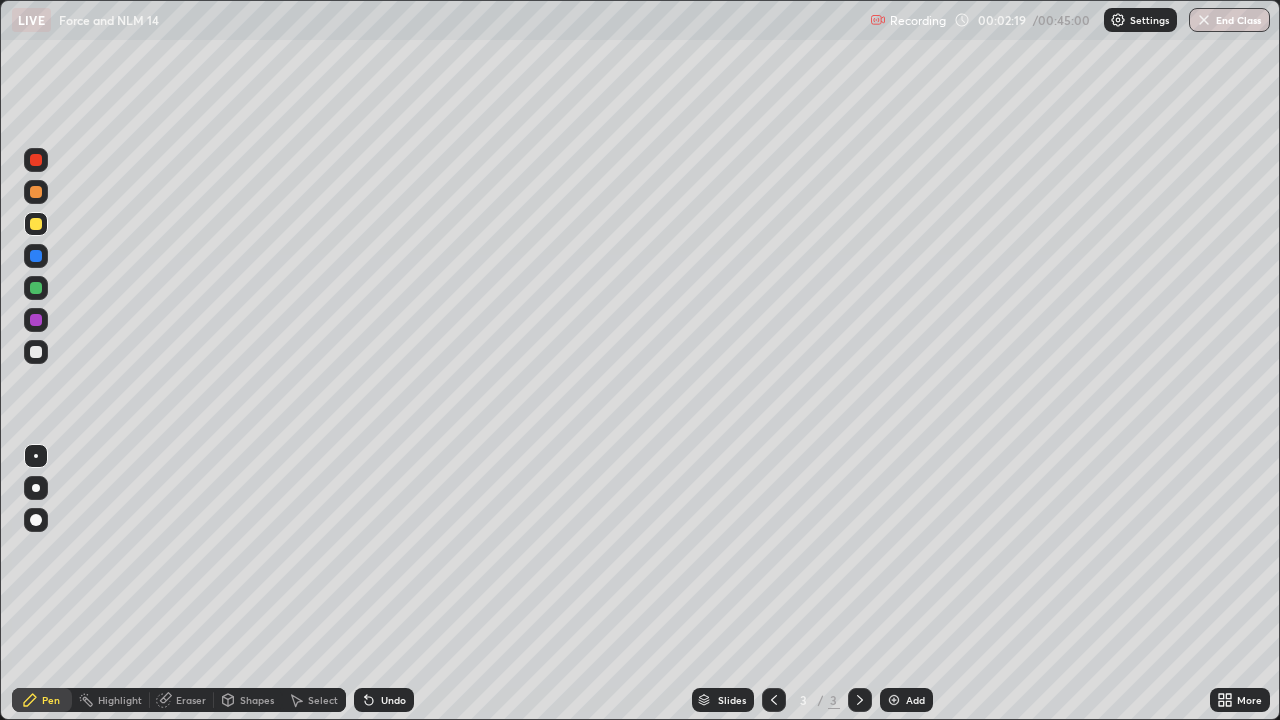 click at bounding box center (36, 352) 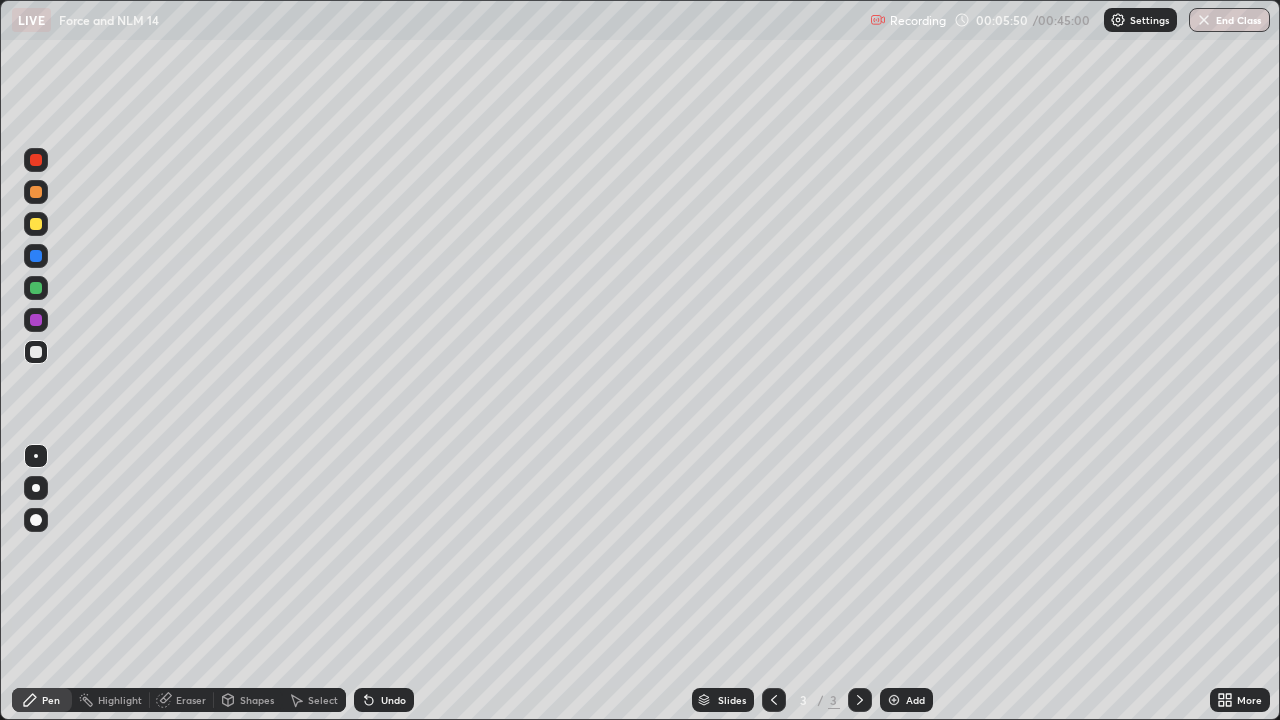 click at bounding box center [36, 320] 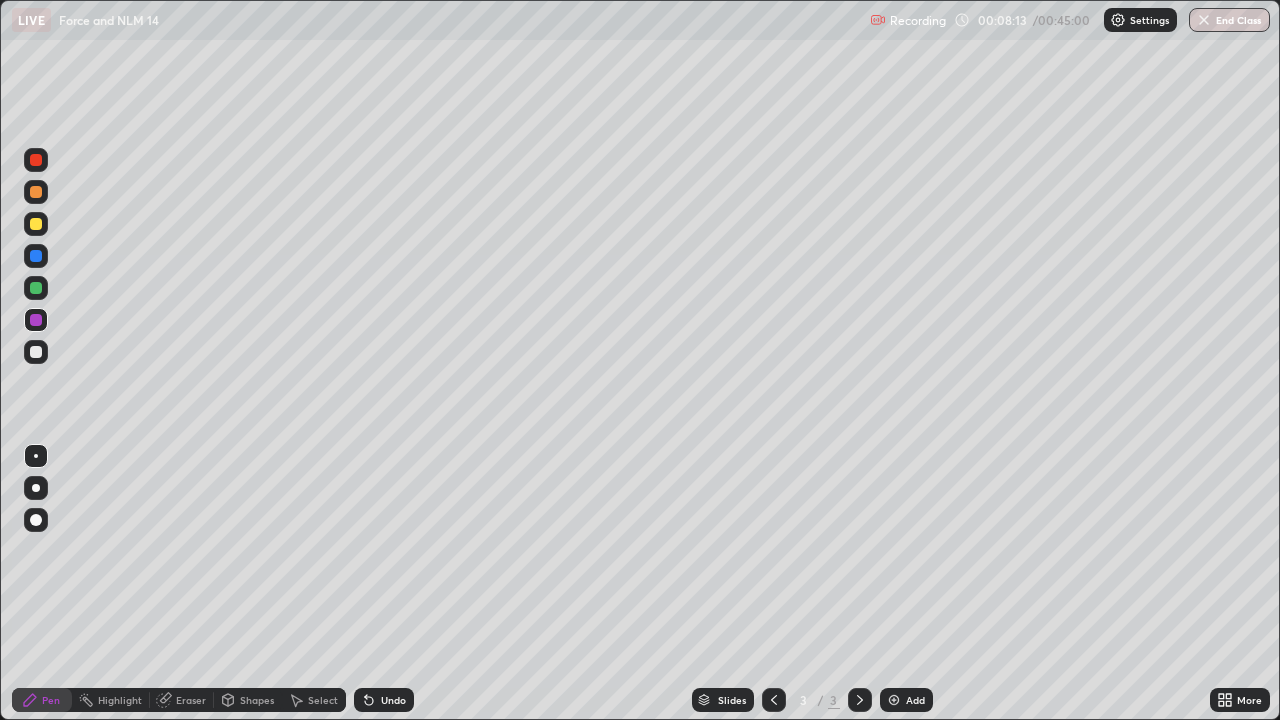 click at bounding box center [894, 700] 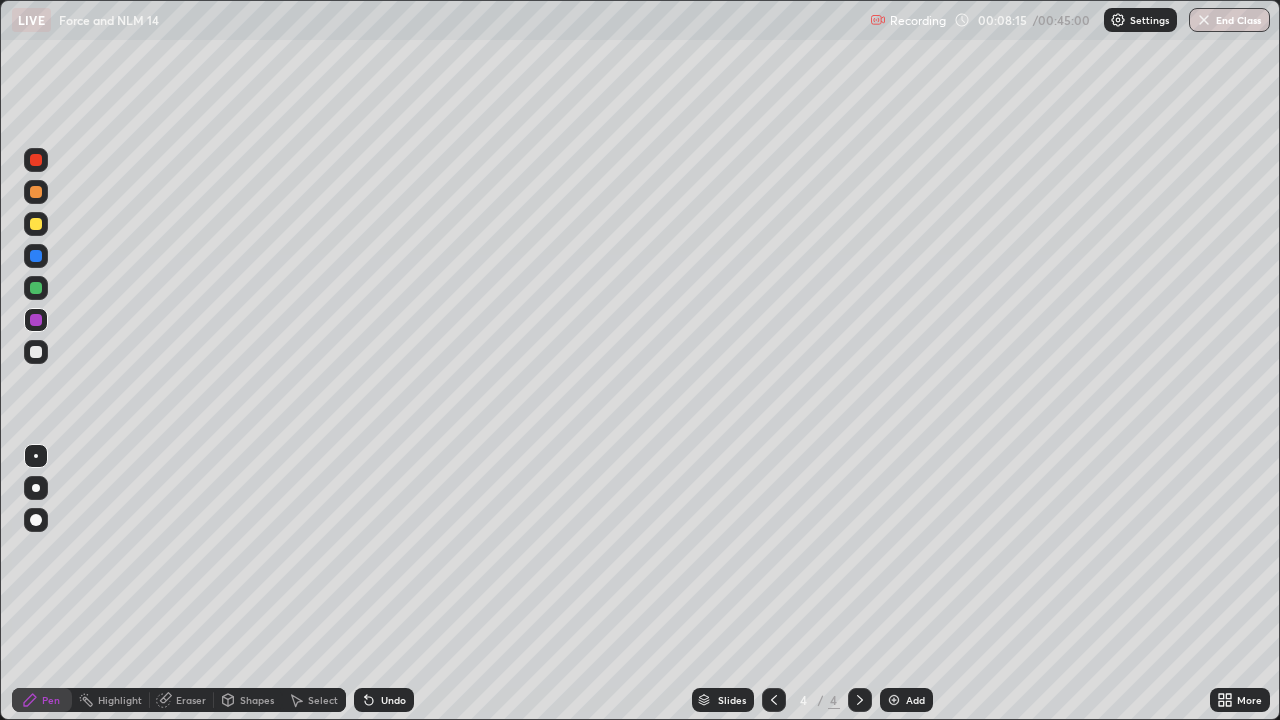 click at bounding box center [36, 224] 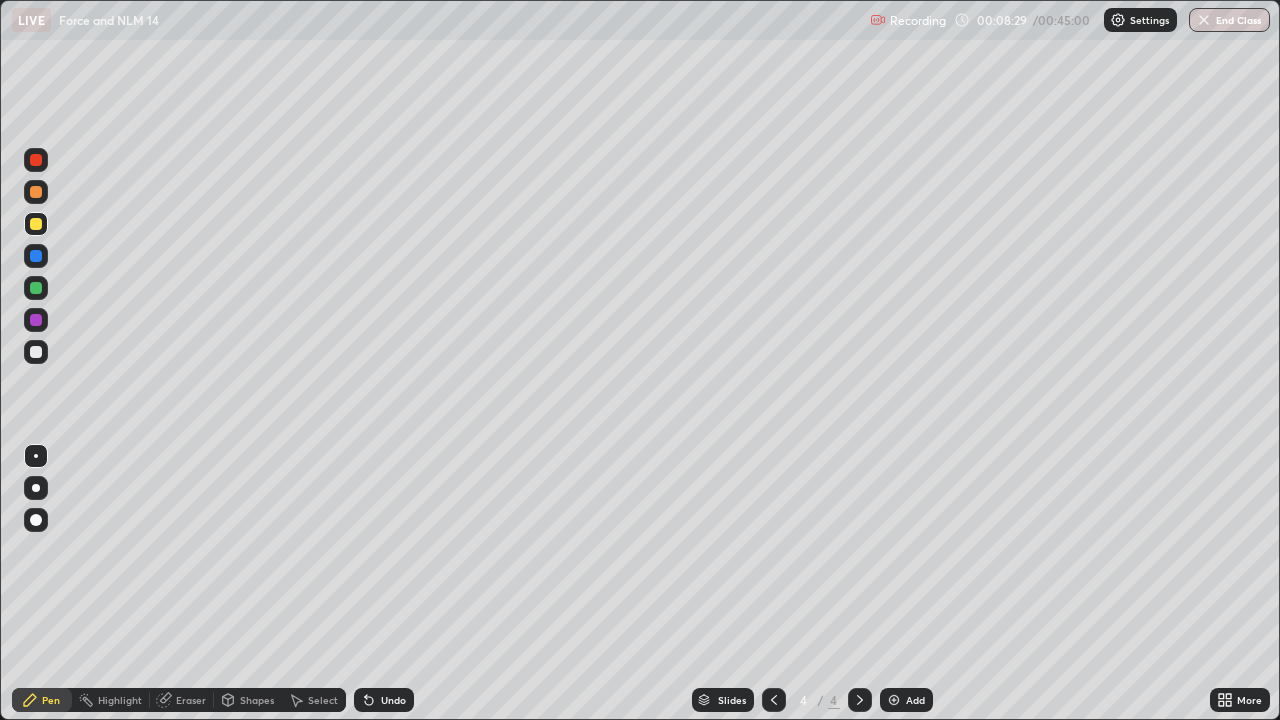 click at bounding box center (36, 192) 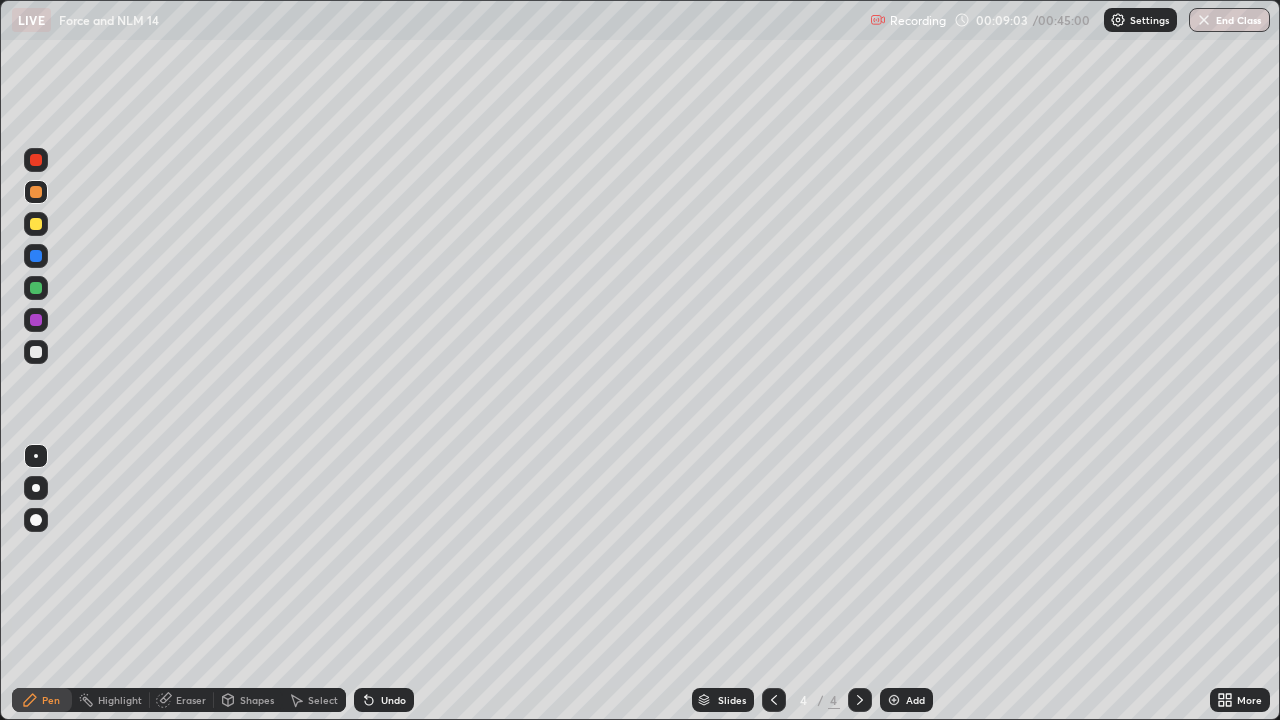 click at bounding box center [36, 352] 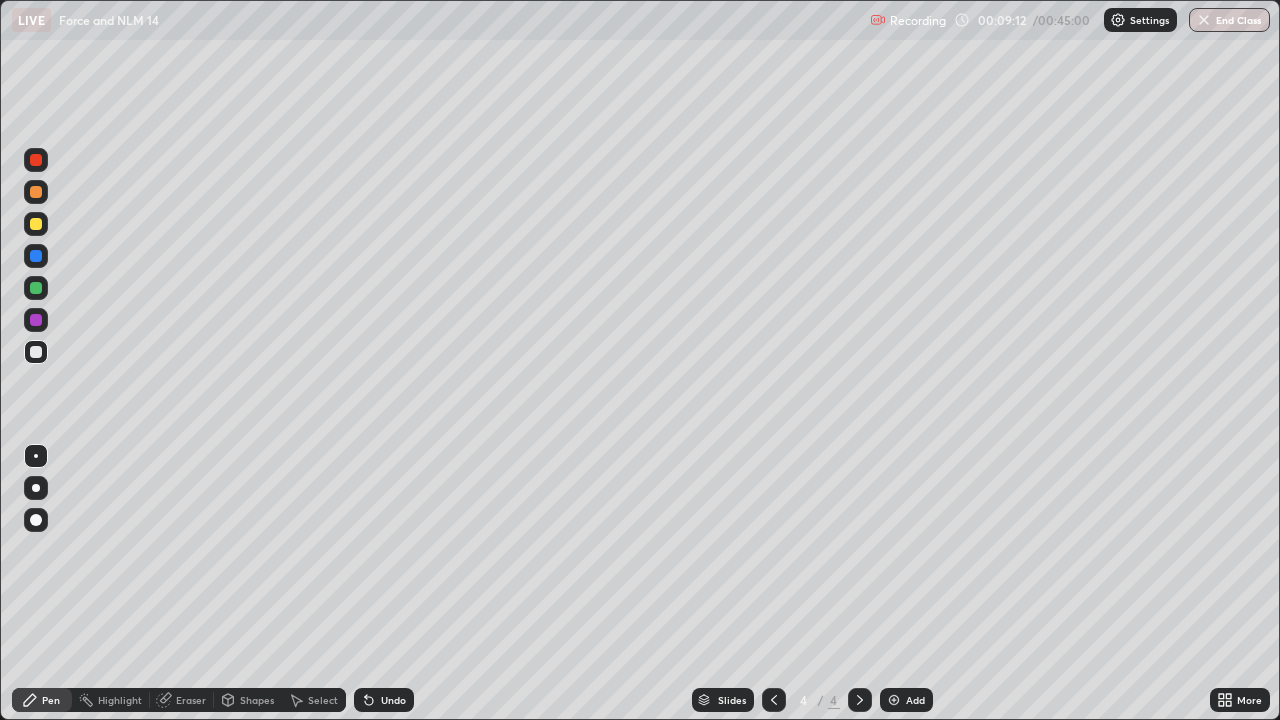 click at bounding box center (36, 192) 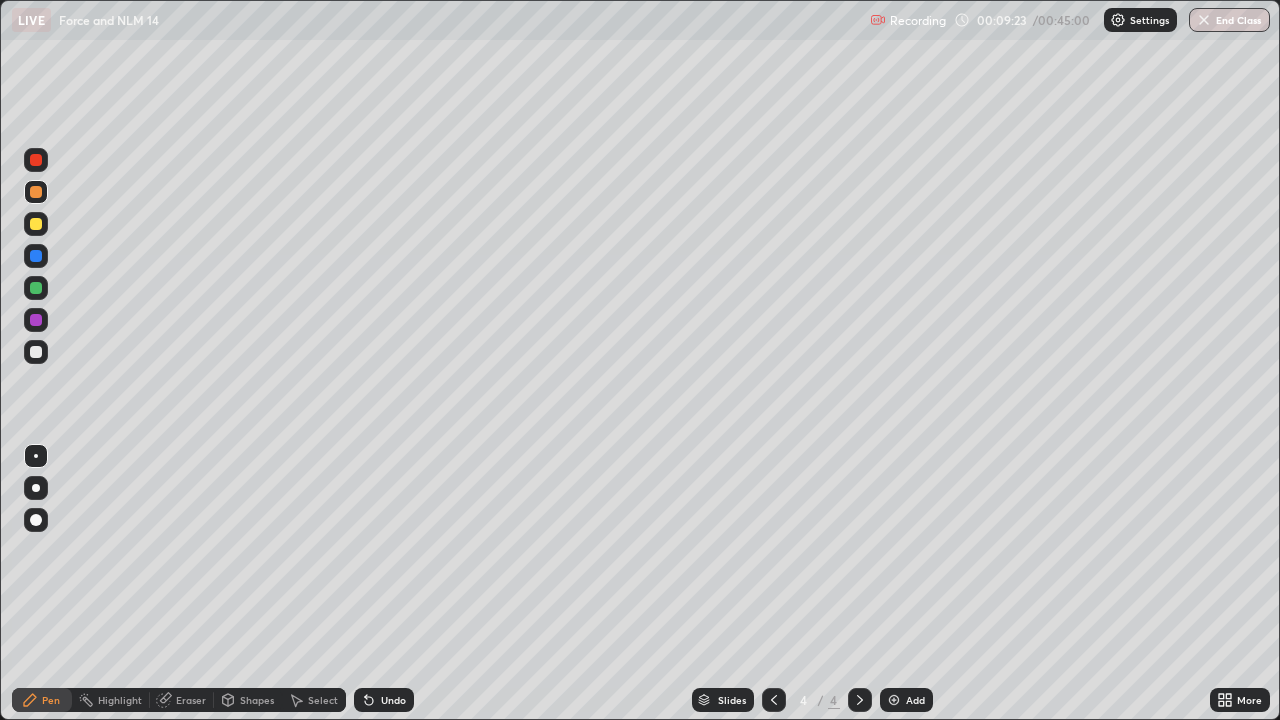click at bounding box center (36, 320) 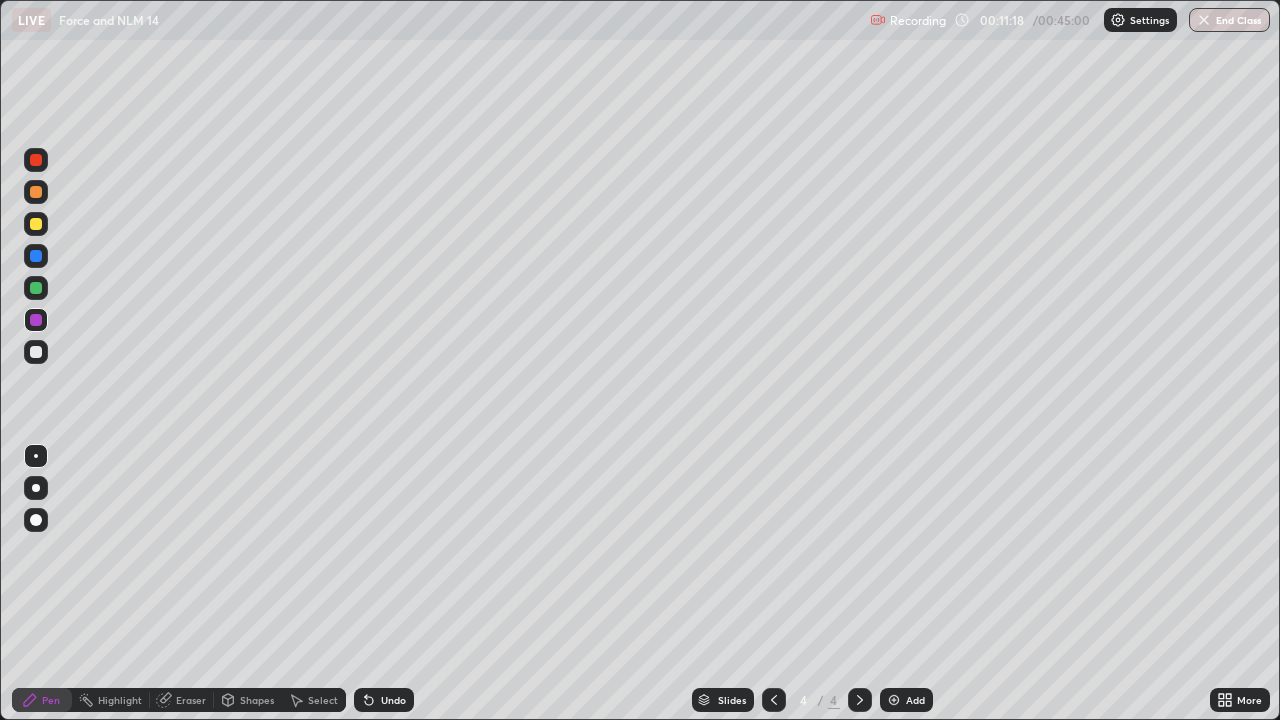 click at bounding box center [36, 288] 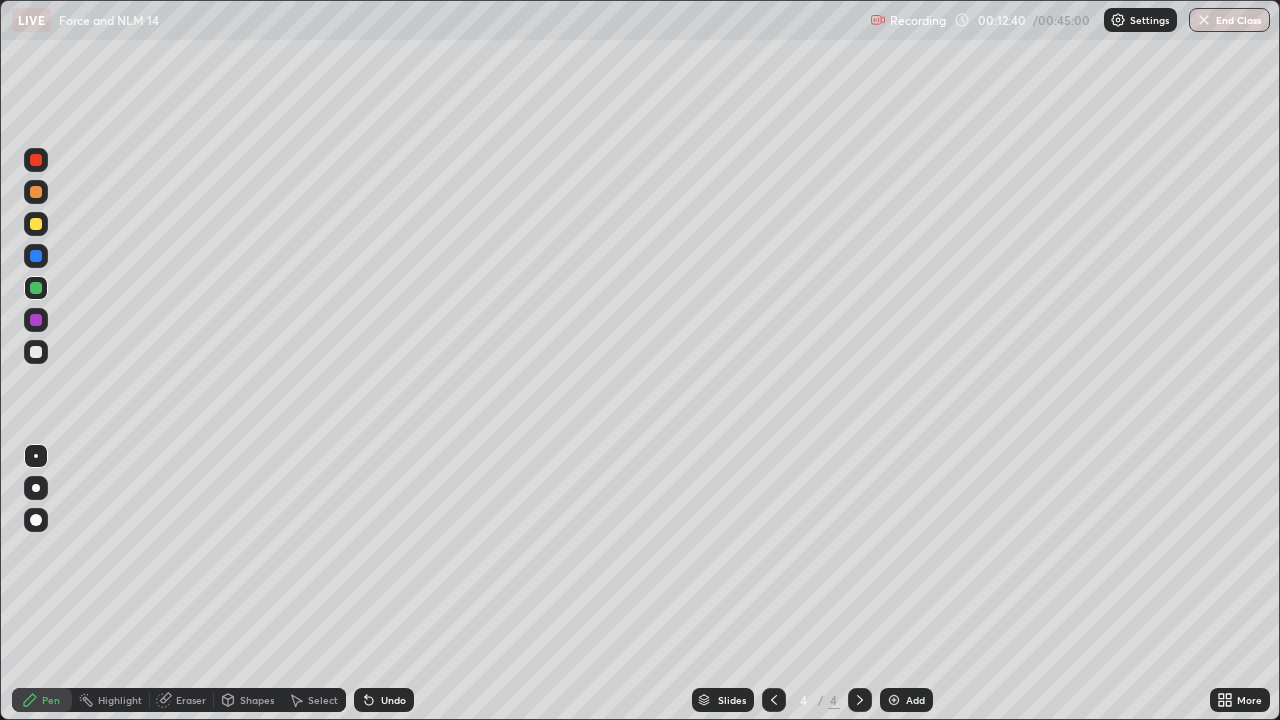 click at bounding box center [36, 192] 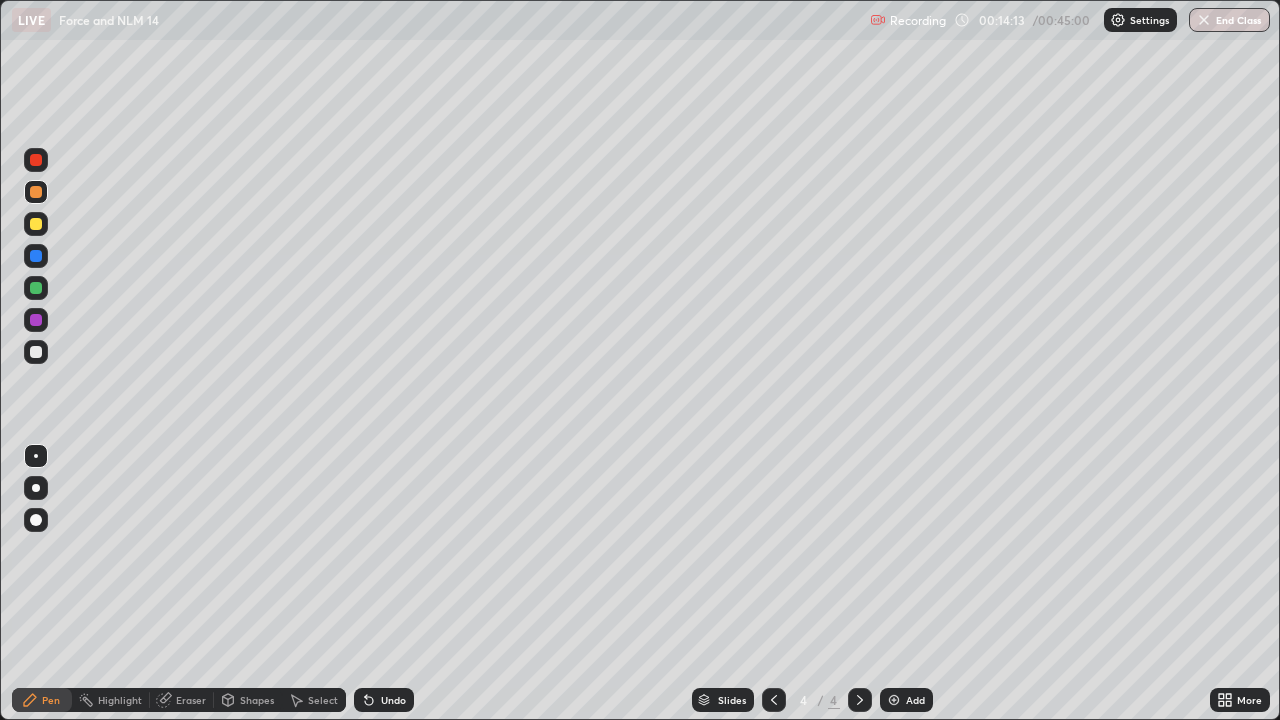 click at bounding box center [36, 192] 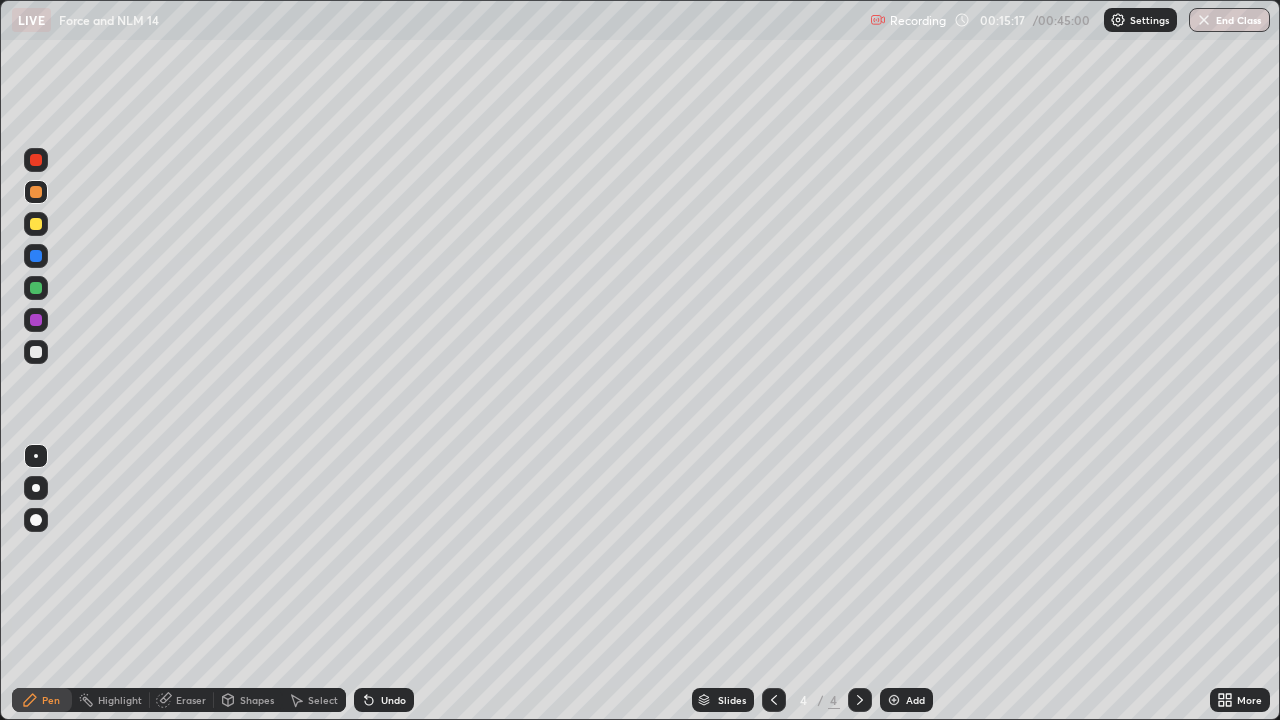 click at bounding box center (36, 320) 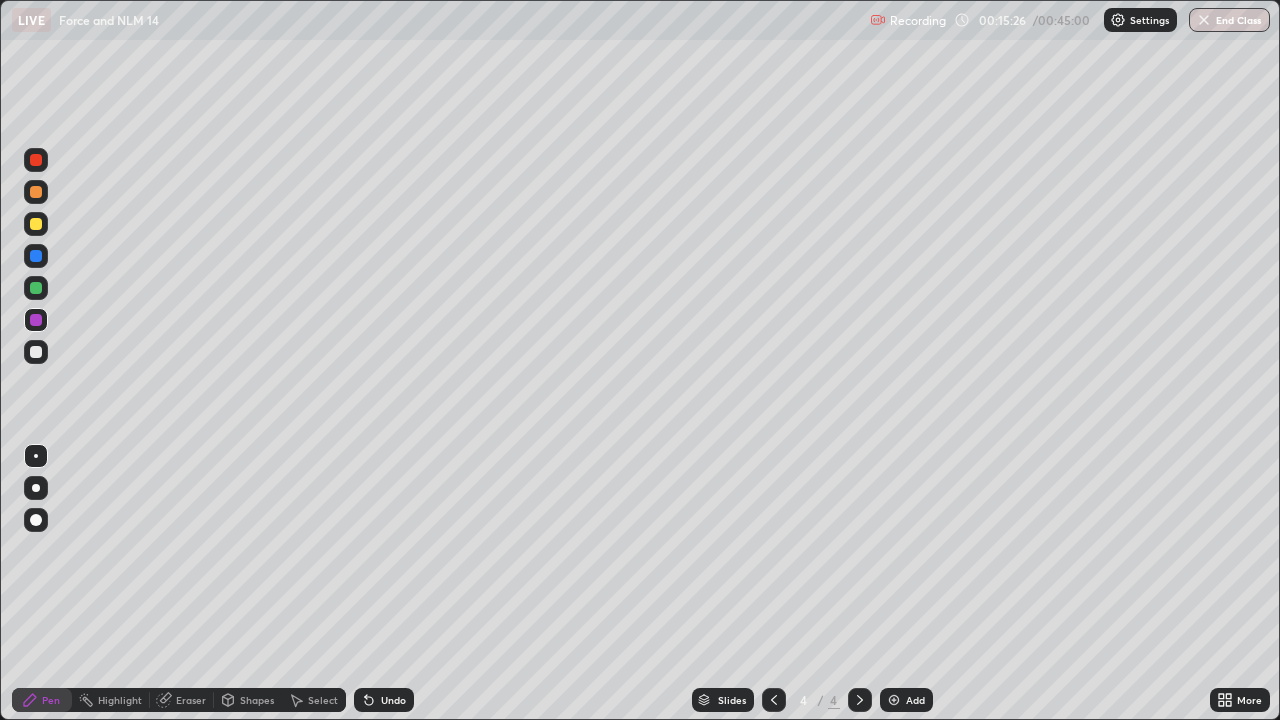 click at bounding box center [36, 352] 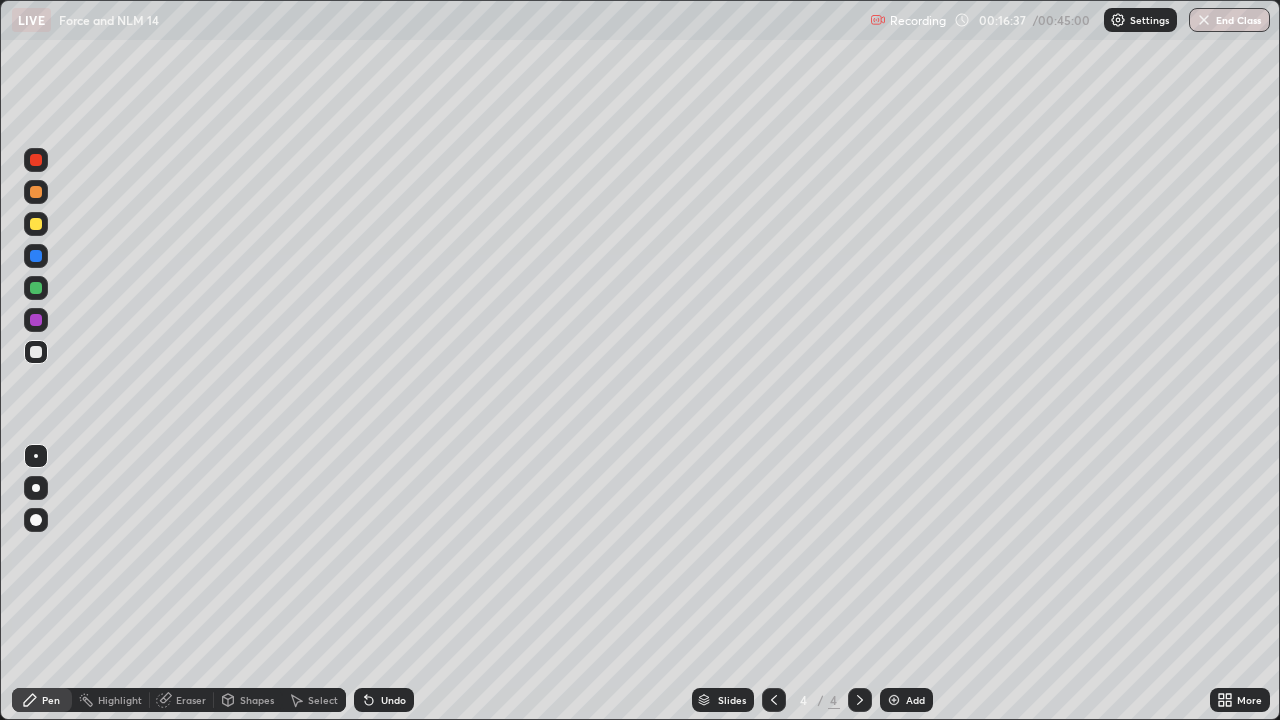 click at bounding box center (36, 320) 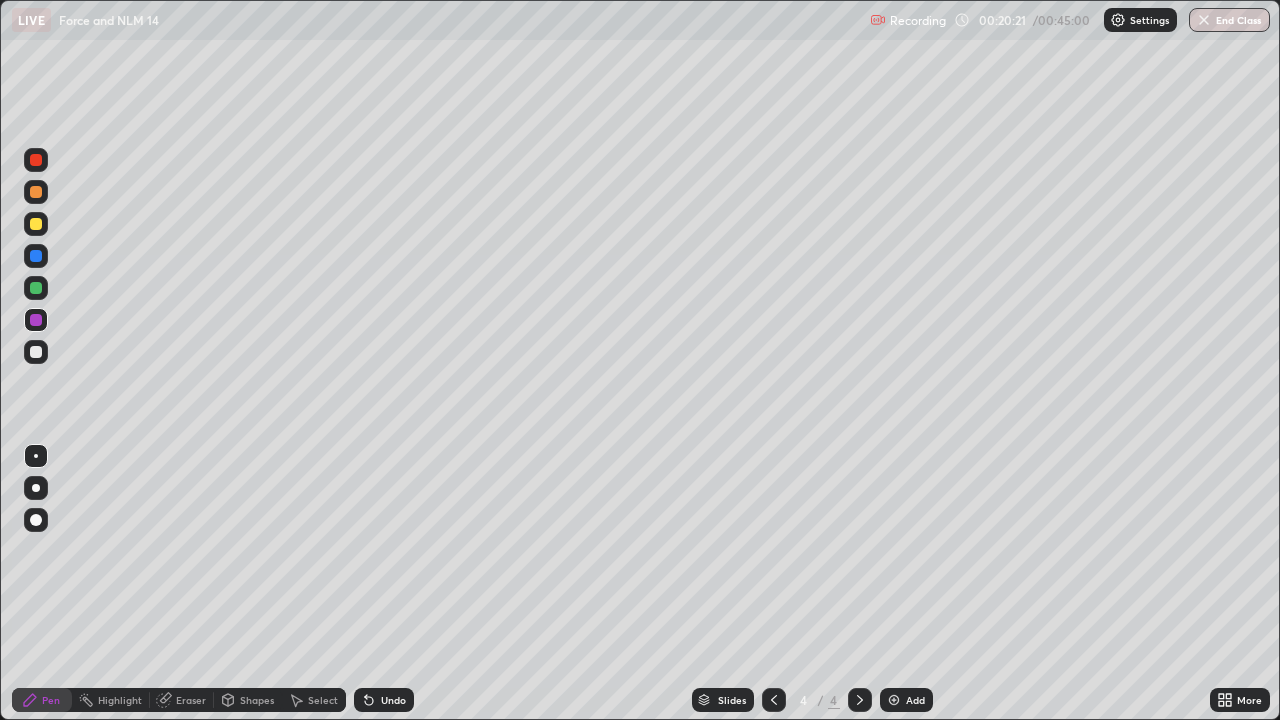 click on "Select" at bounding box center (323, 700) 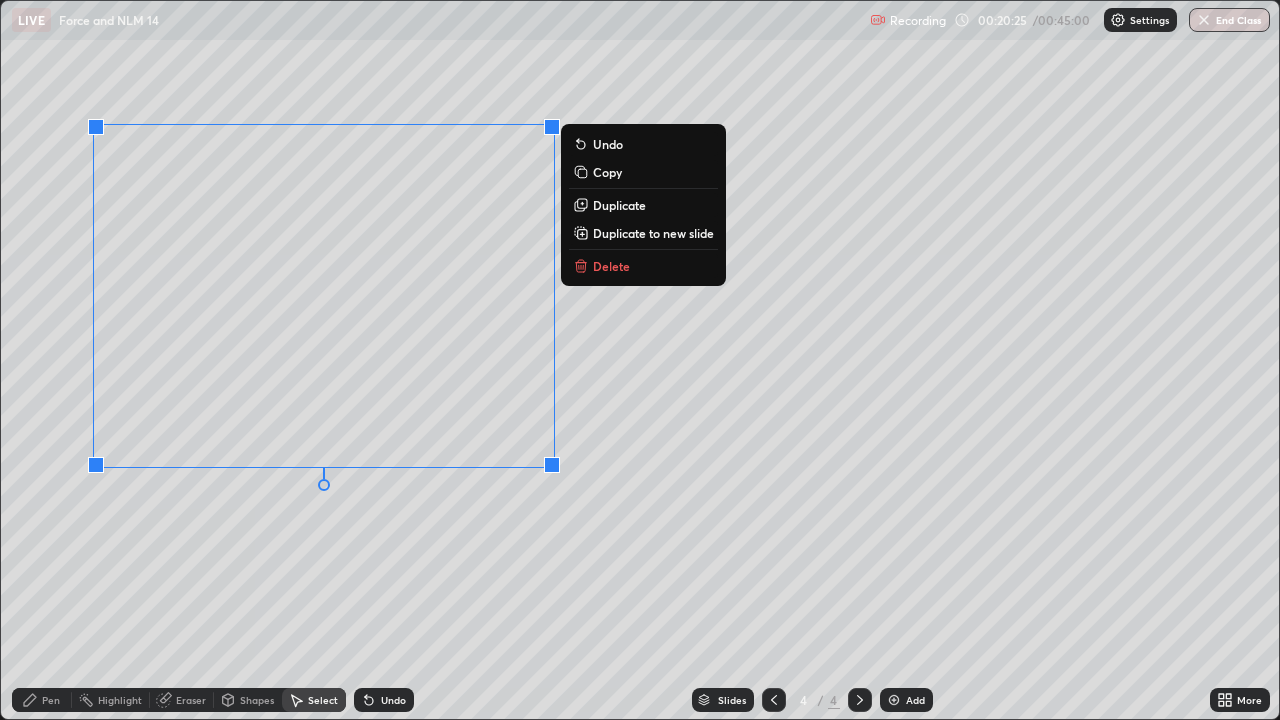 click on "Delete" at bounding box center (611, 266) 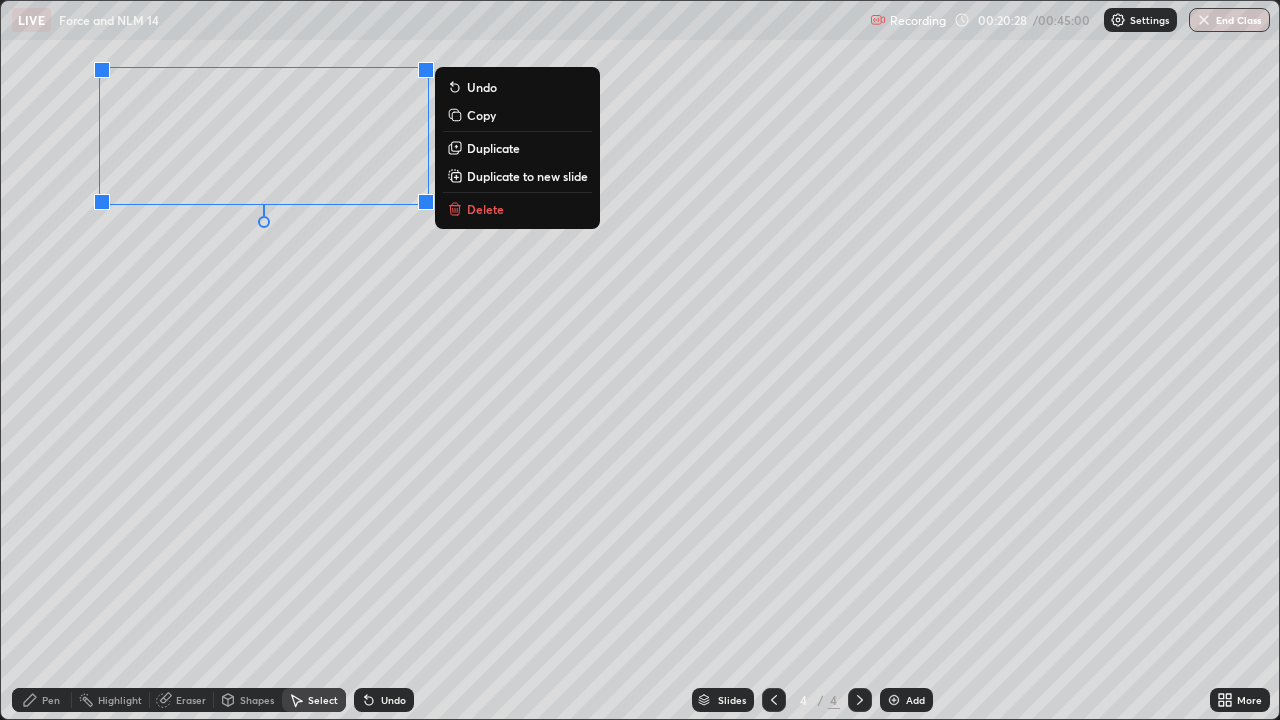 click on "Delete" at bounding box center [485, 209] 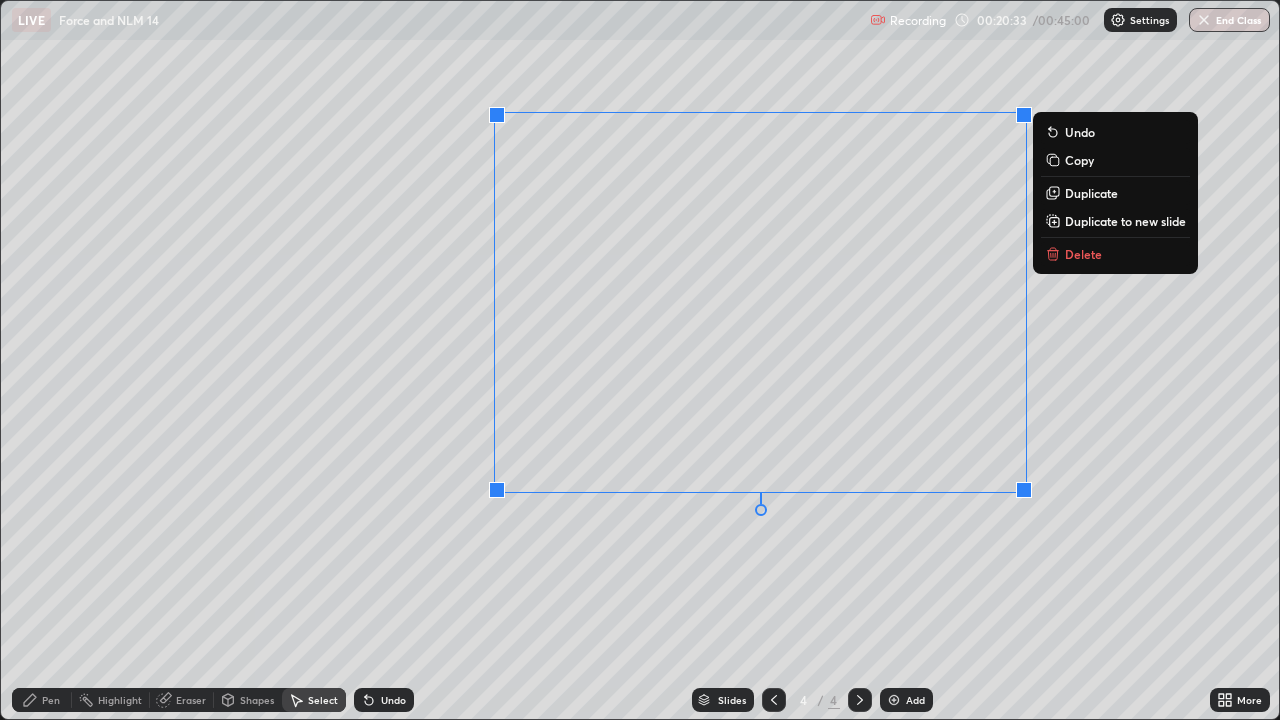 click on "Delete" at bounding box center [1083, 254] 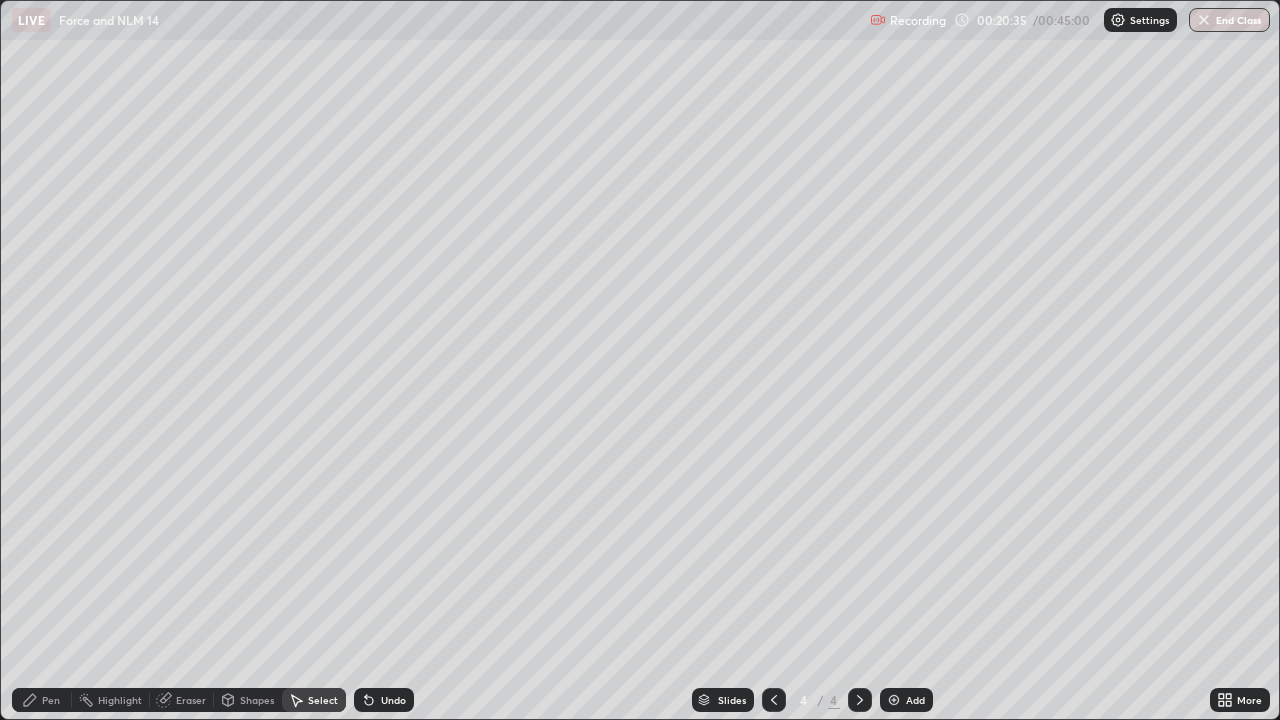 click on "Pen" at bounding box center [51, 700] 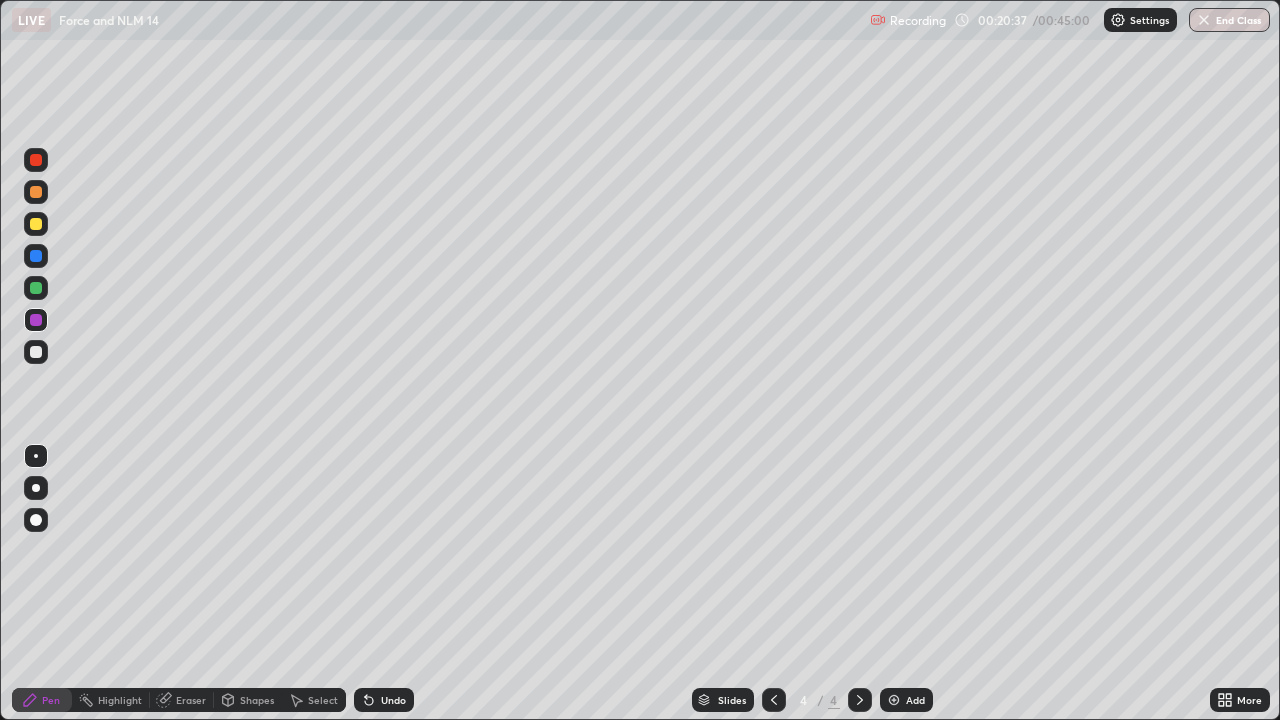 click at bounding box center (36, 288) 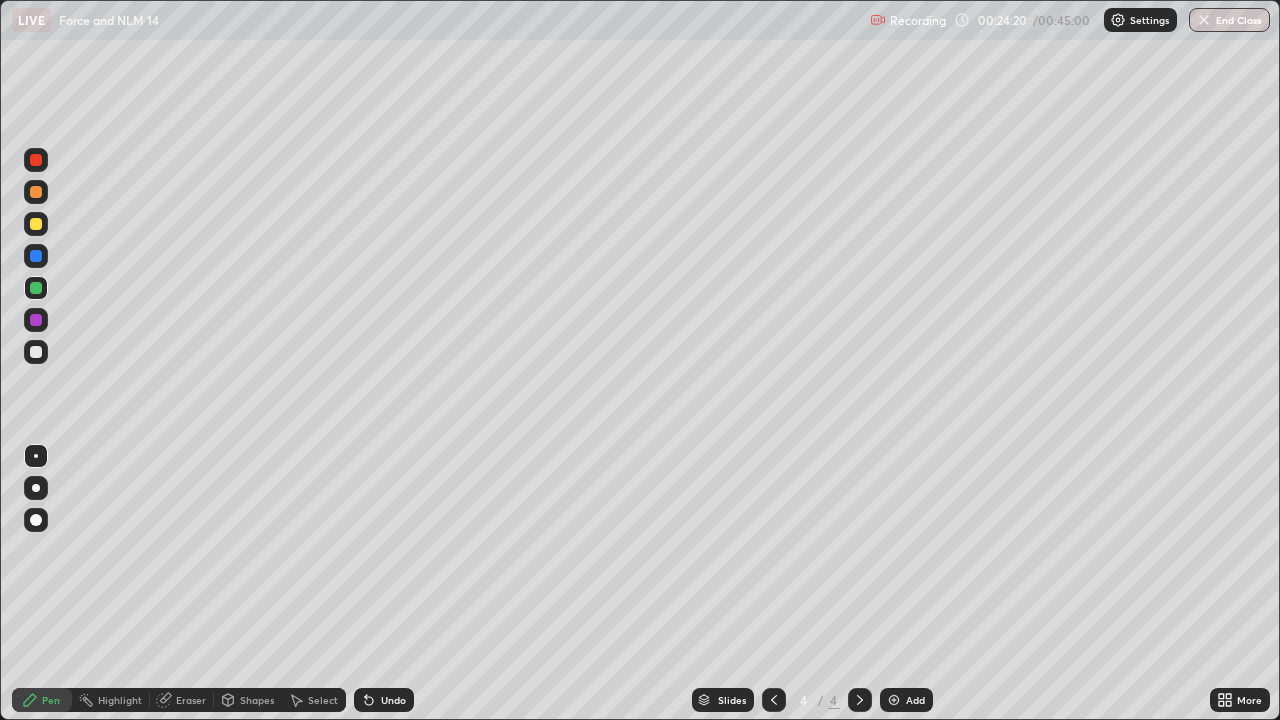 click at bounding box center [36, 352] 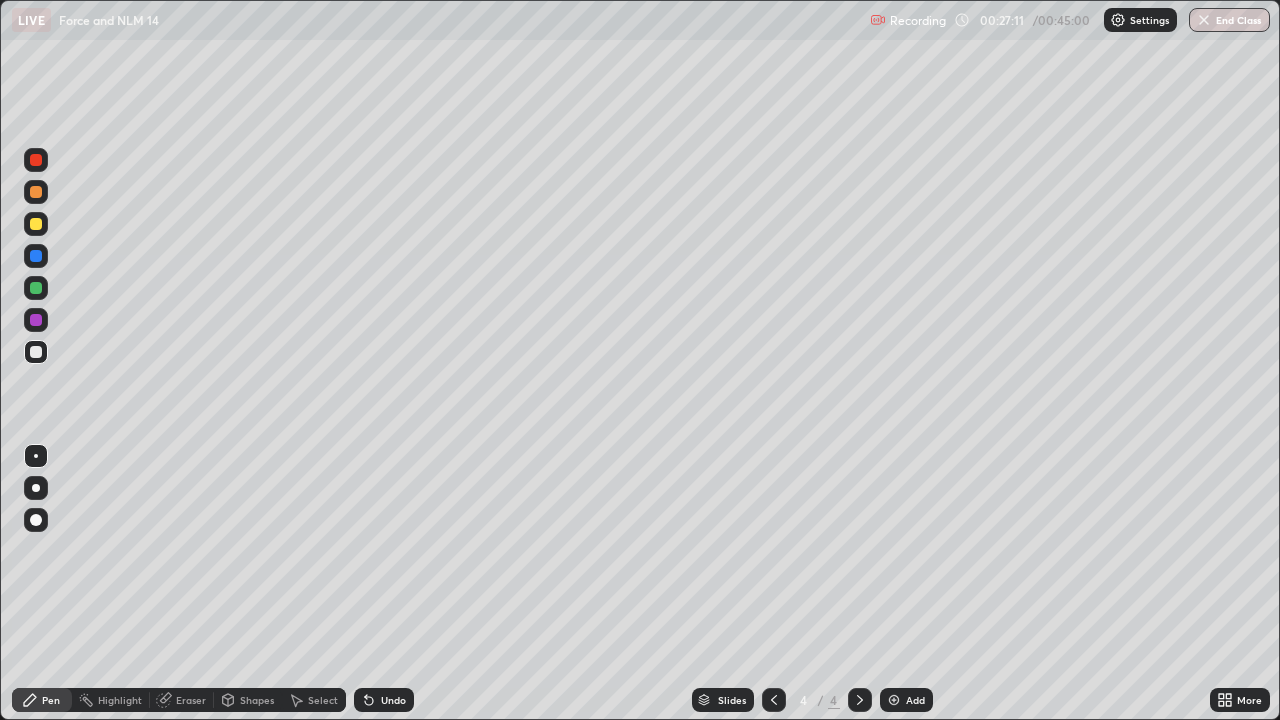 click on "Select" at bounding box center [323, 700] 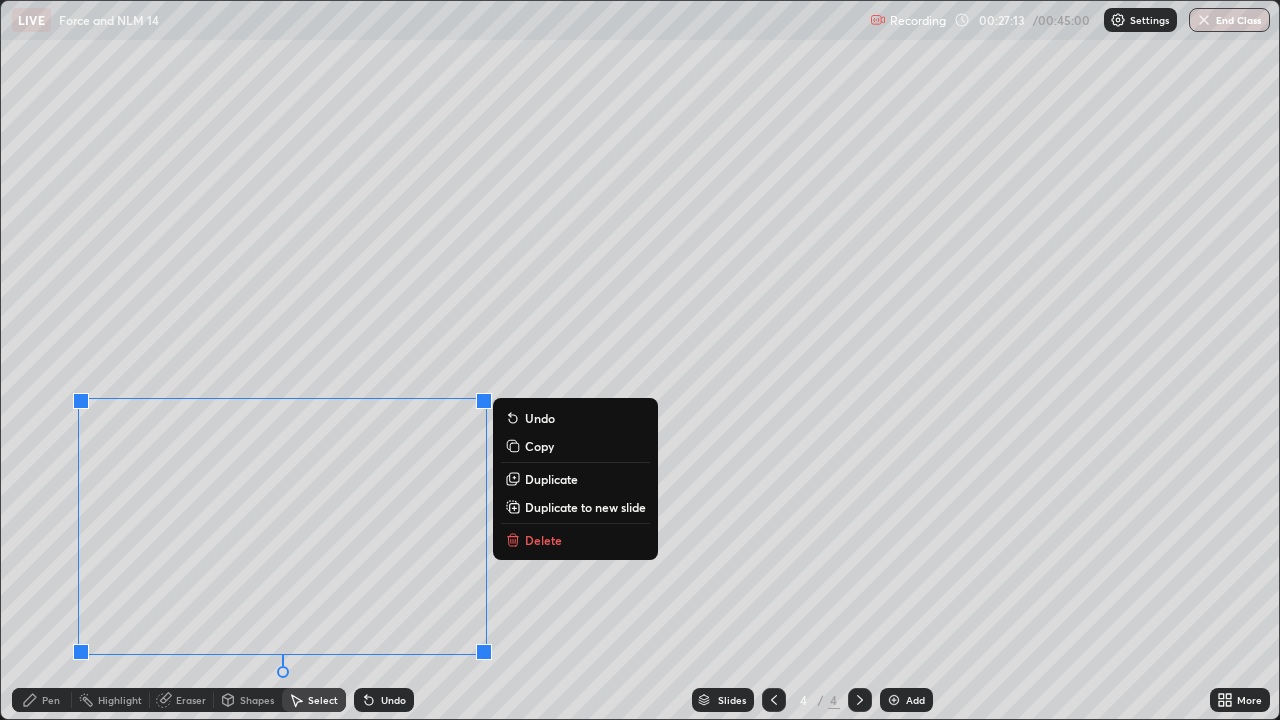 click on "Delete" at bounding box center (575, 540) 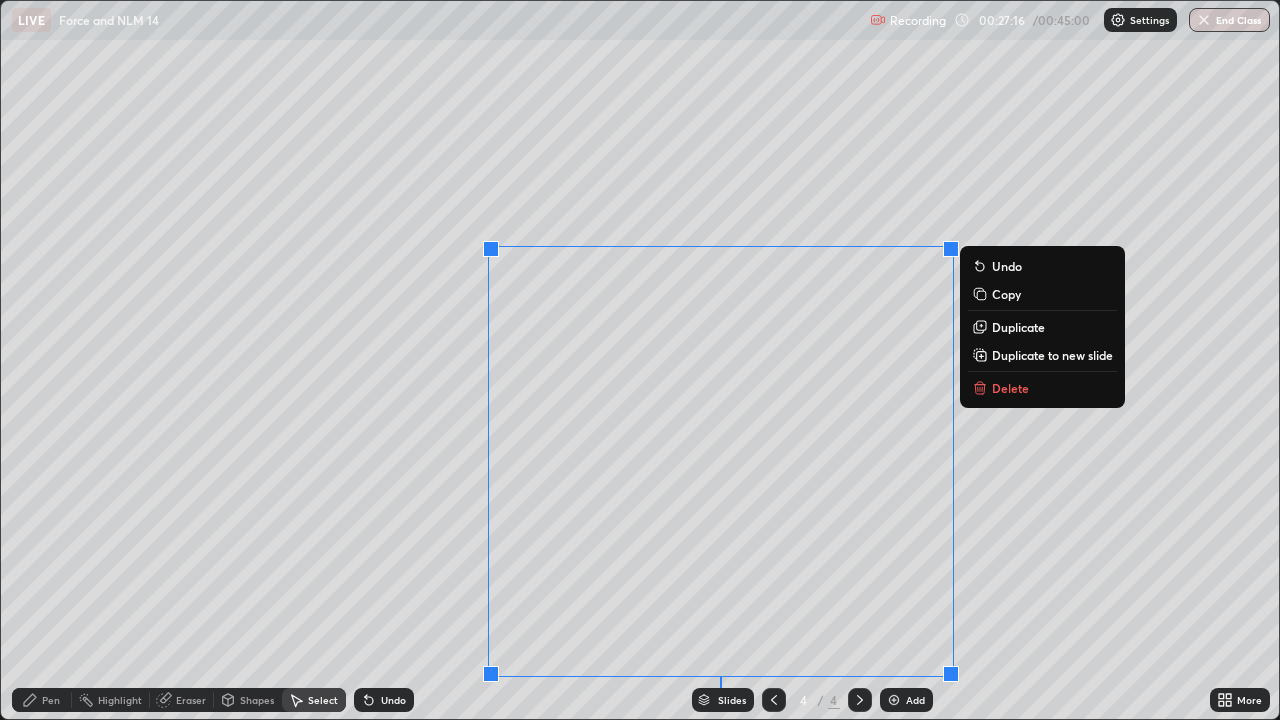 click 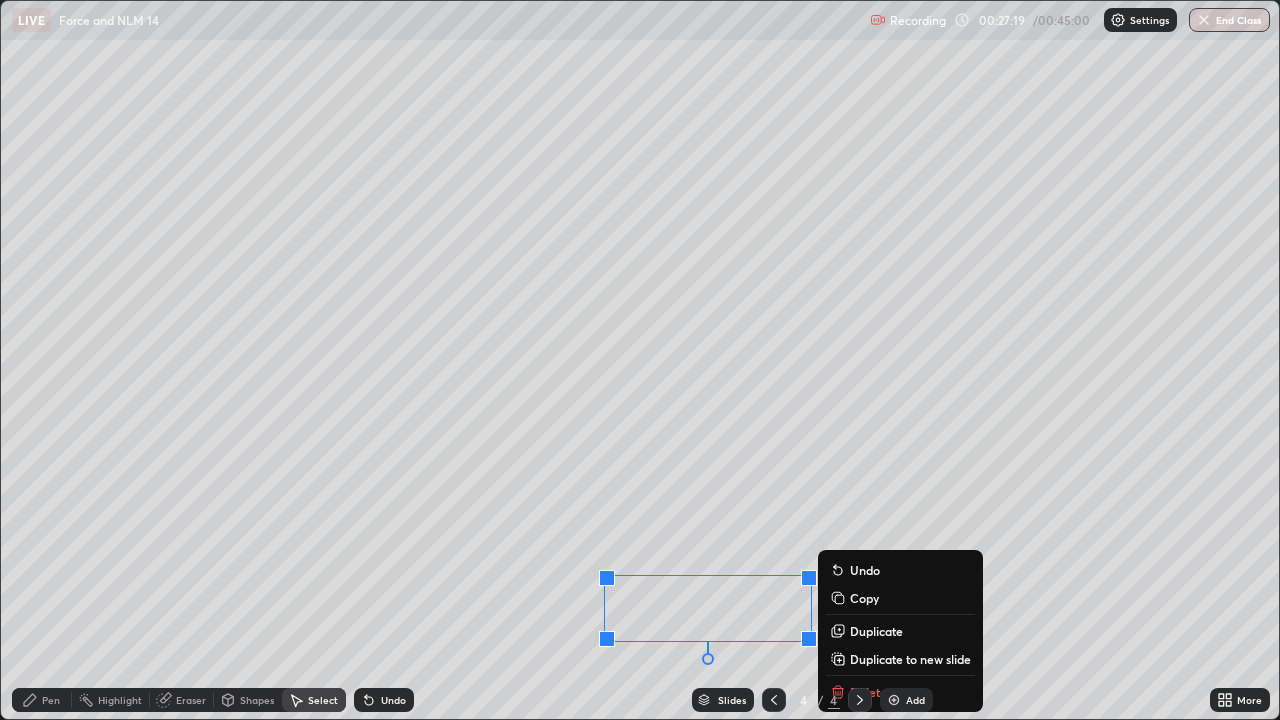 click on "0 ° Undo Copy Duplicate Duplicate to new slide Delete" at bounding box center [640, 360] 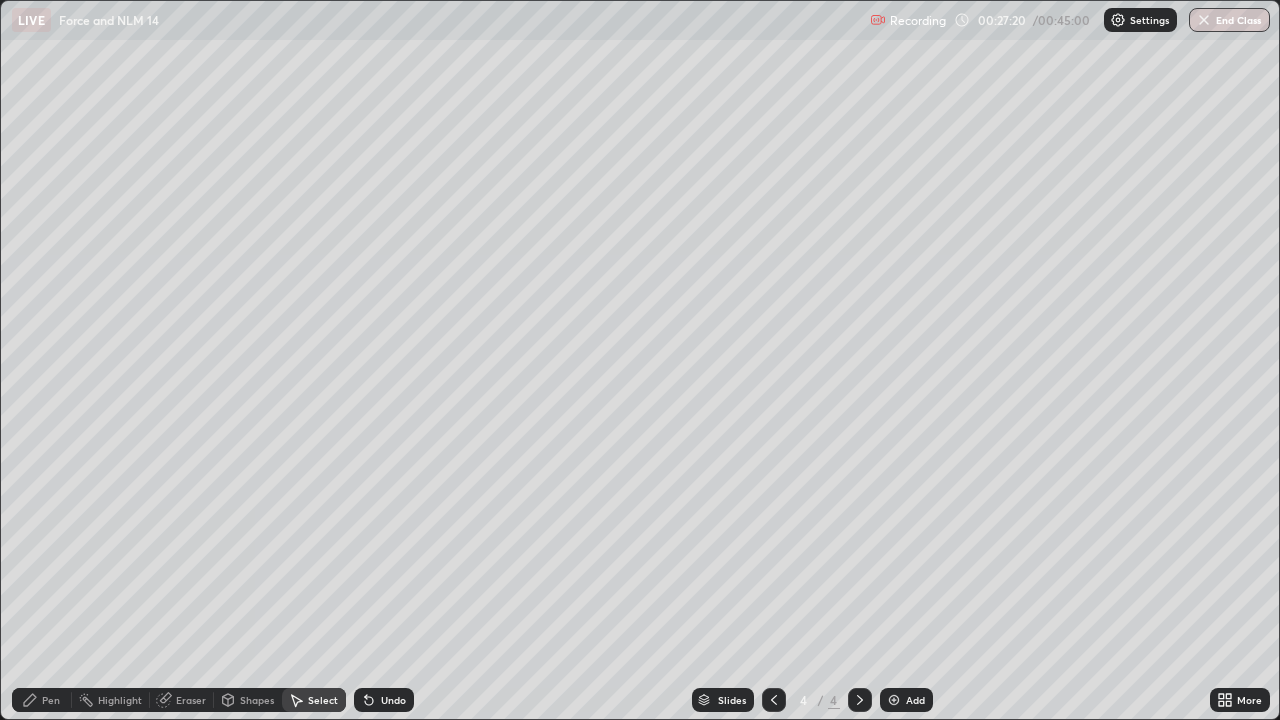 click on "Pen" at bounding box center [51, 700] 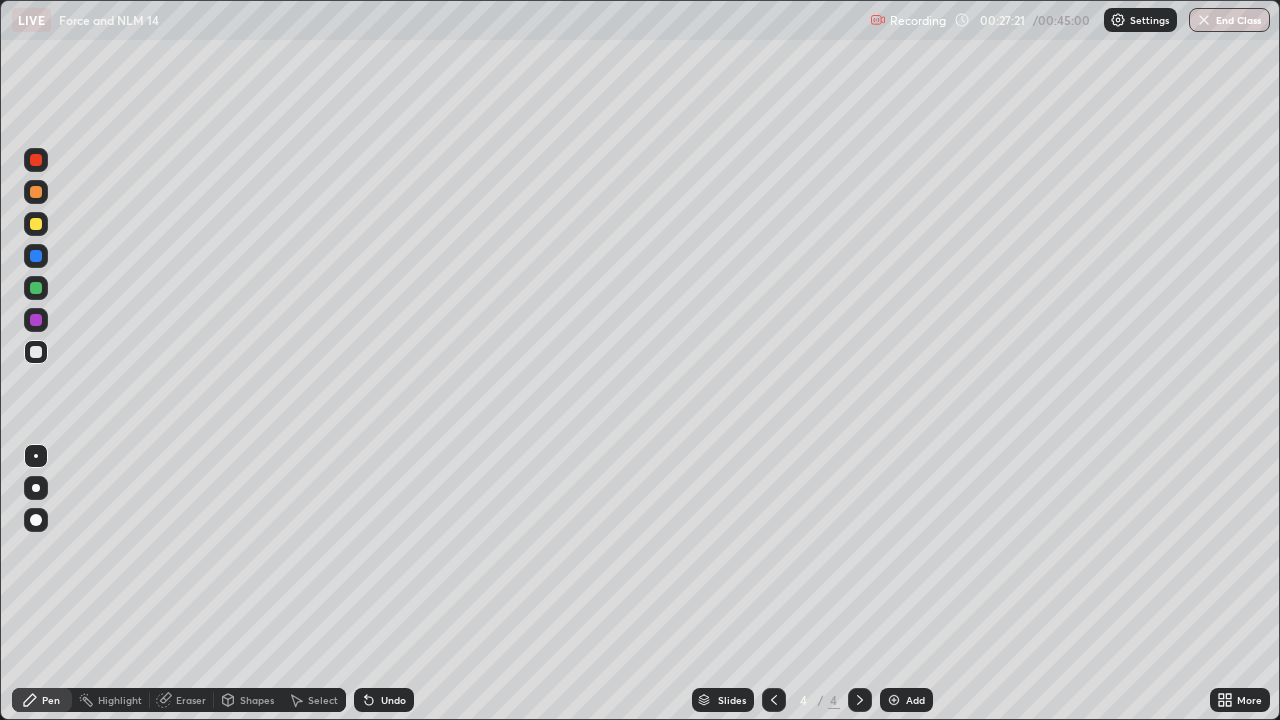 click at bounding box center (36, 352) 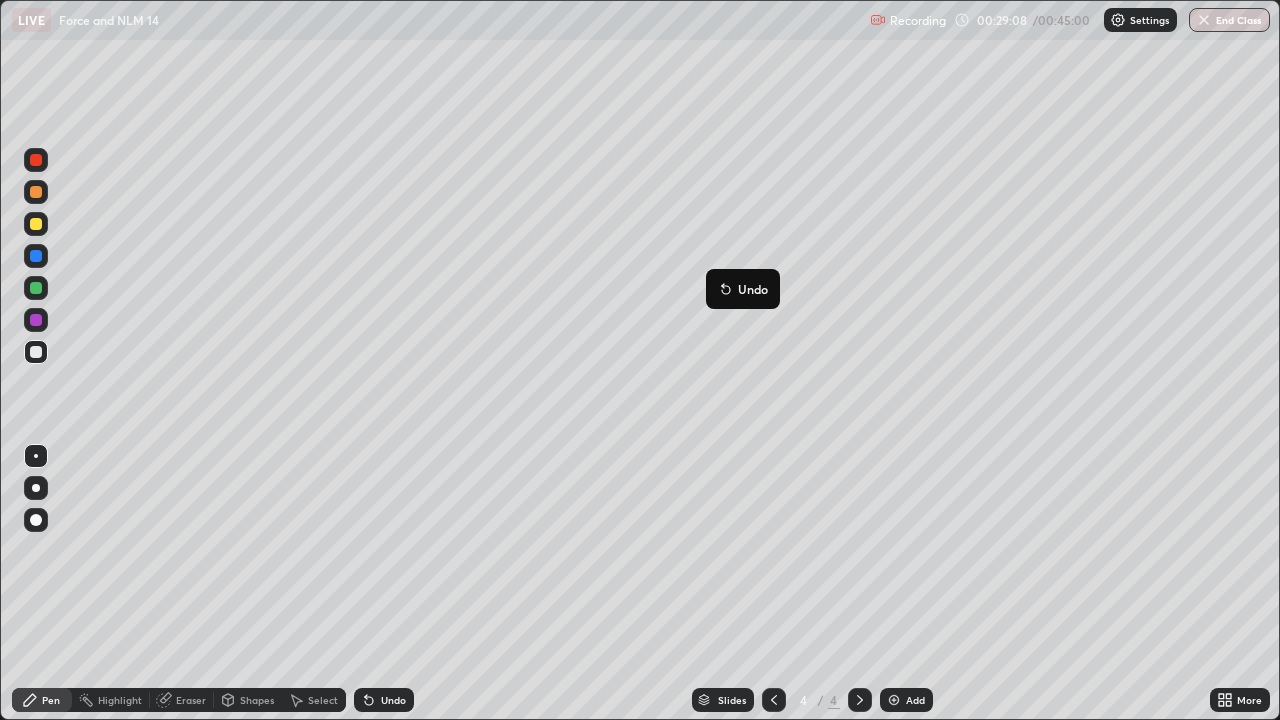 click at bounding box center (36, 320) 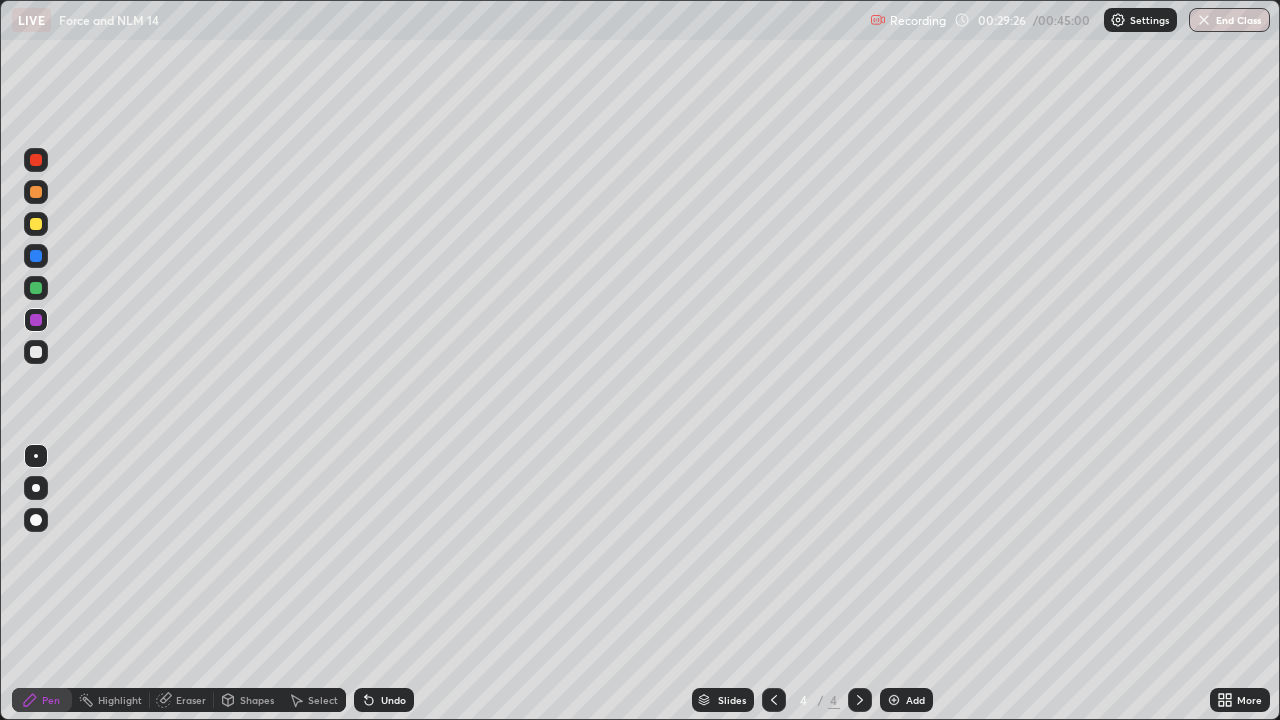 click at bounding box center (36, 352) 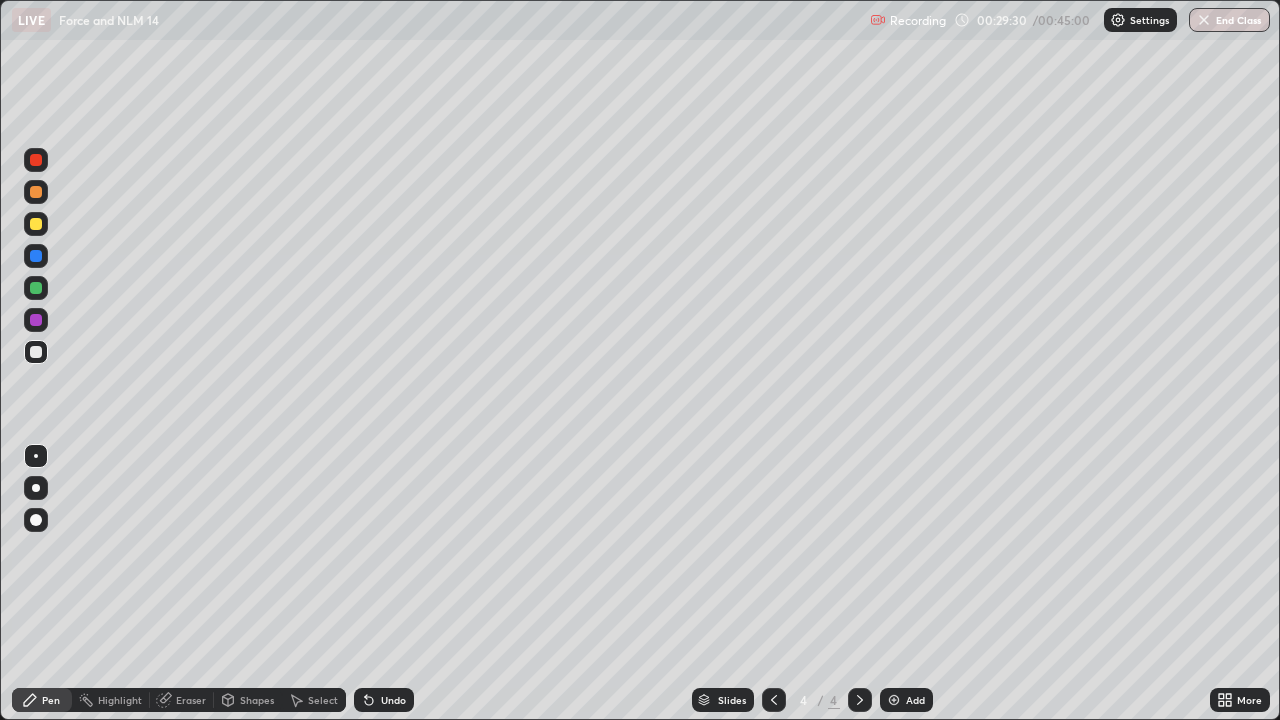 click at bounding box center (36, 192) 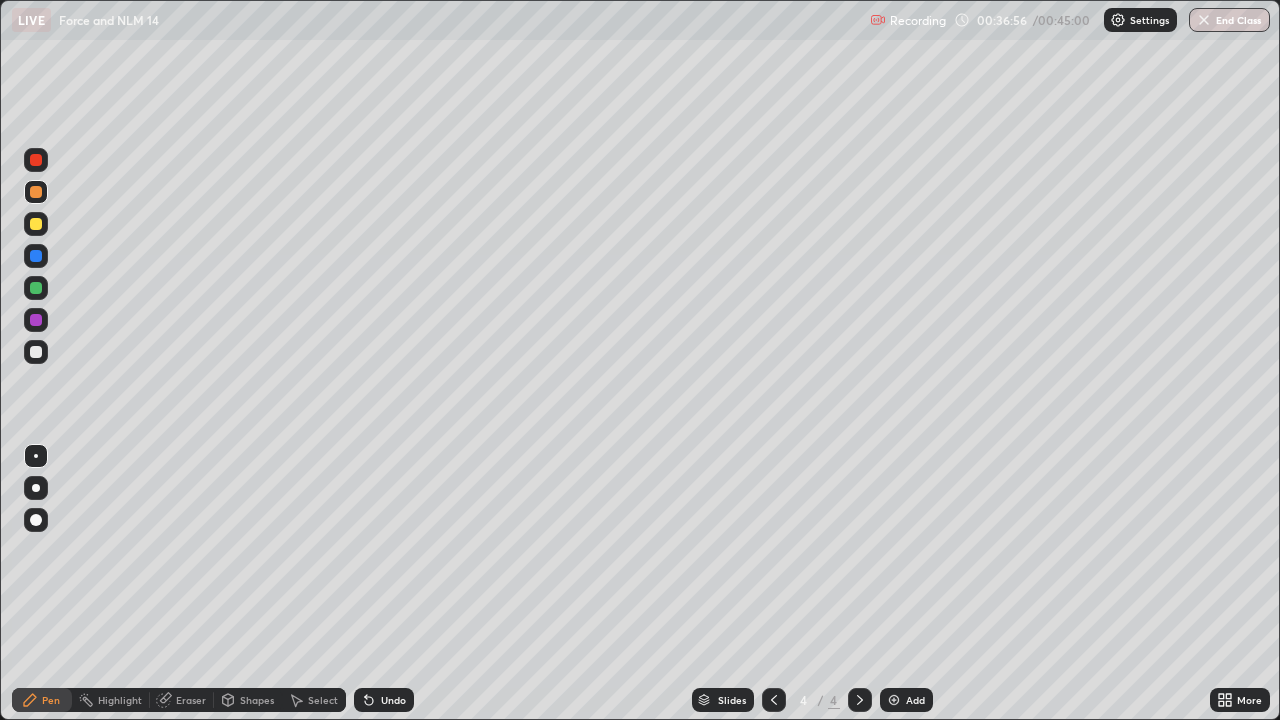 click on "Eraser" at bounding box center [191, 700] 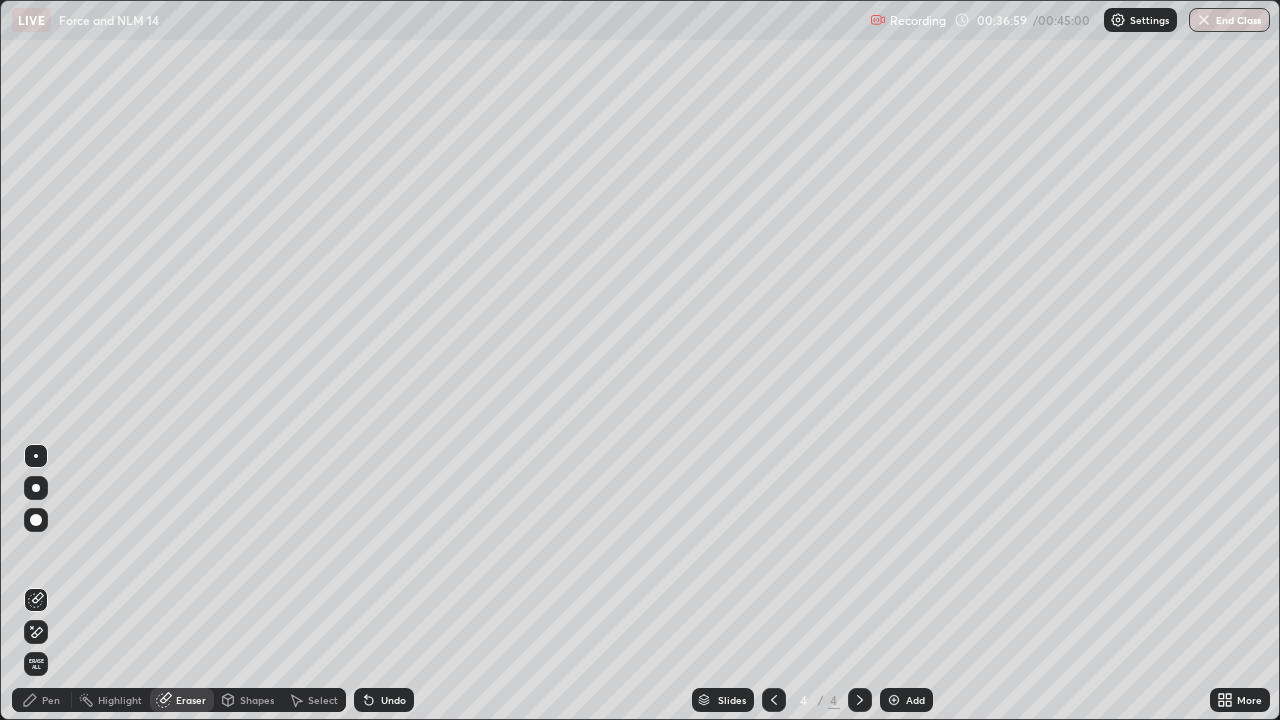 click on "Pen" at bounding box center (51, 700) 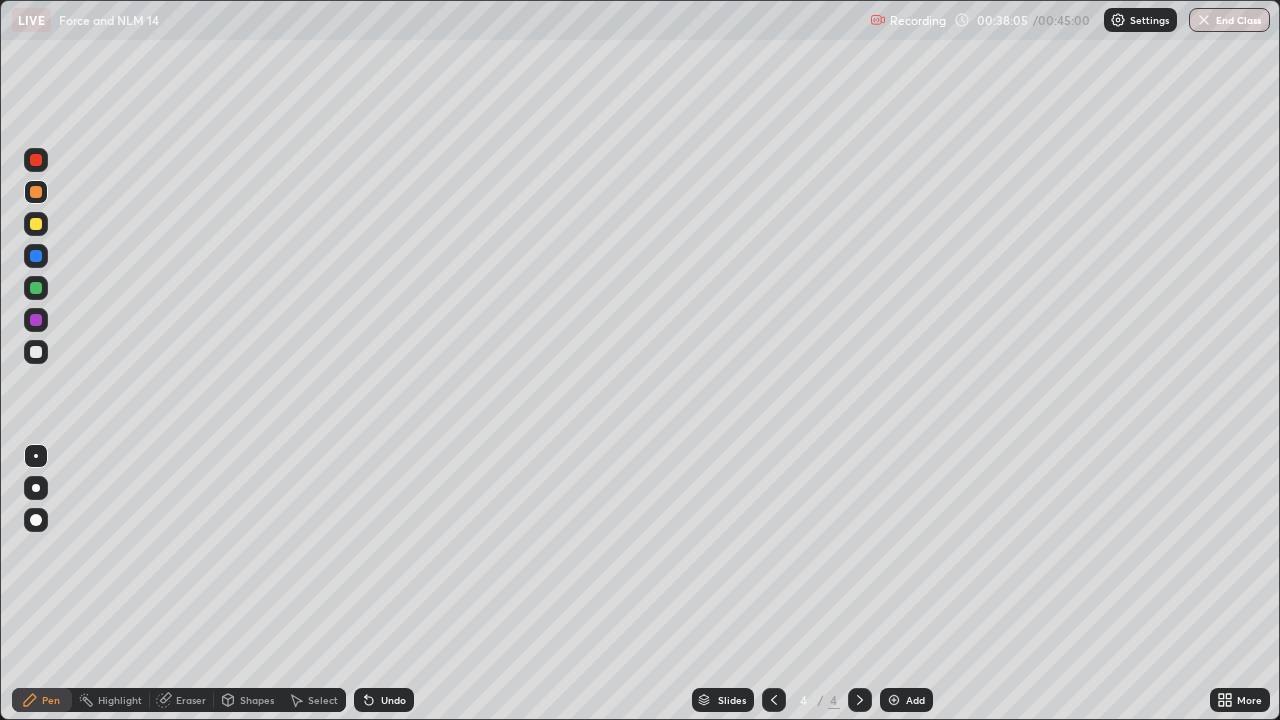 click at bounding box center (894, 700) 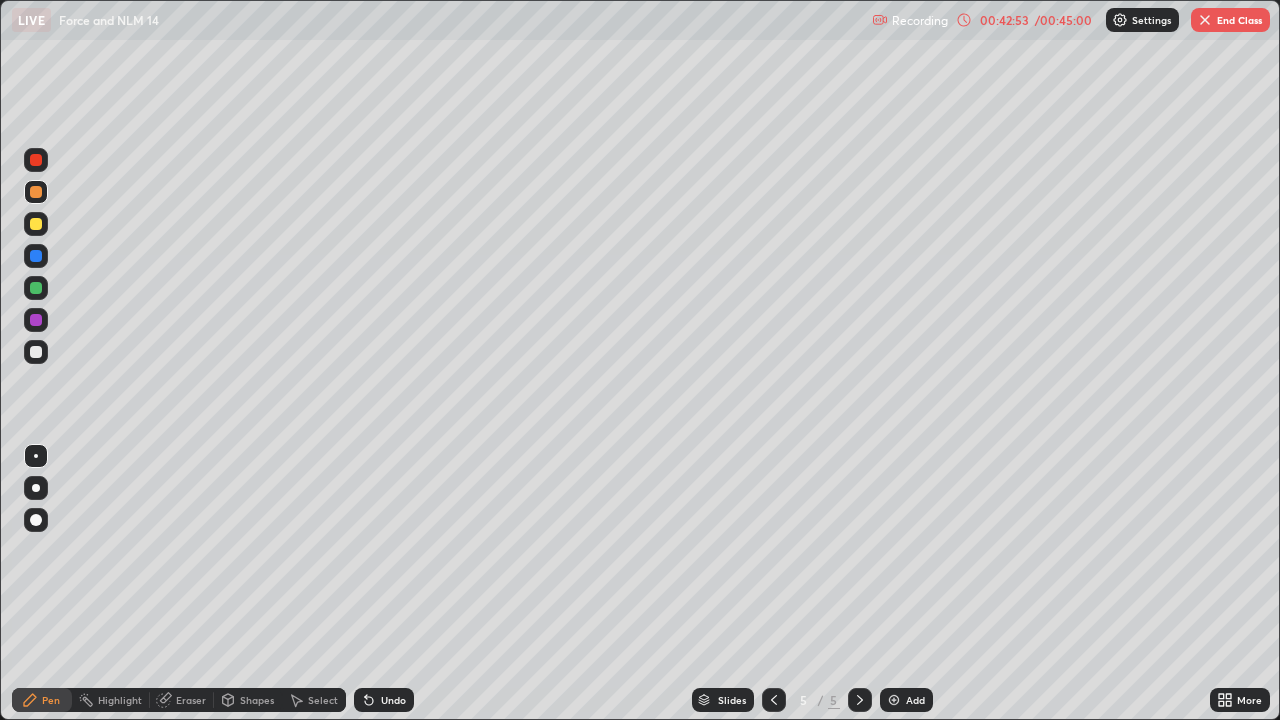 click on "End Class" at bounding box center [1230, 20] 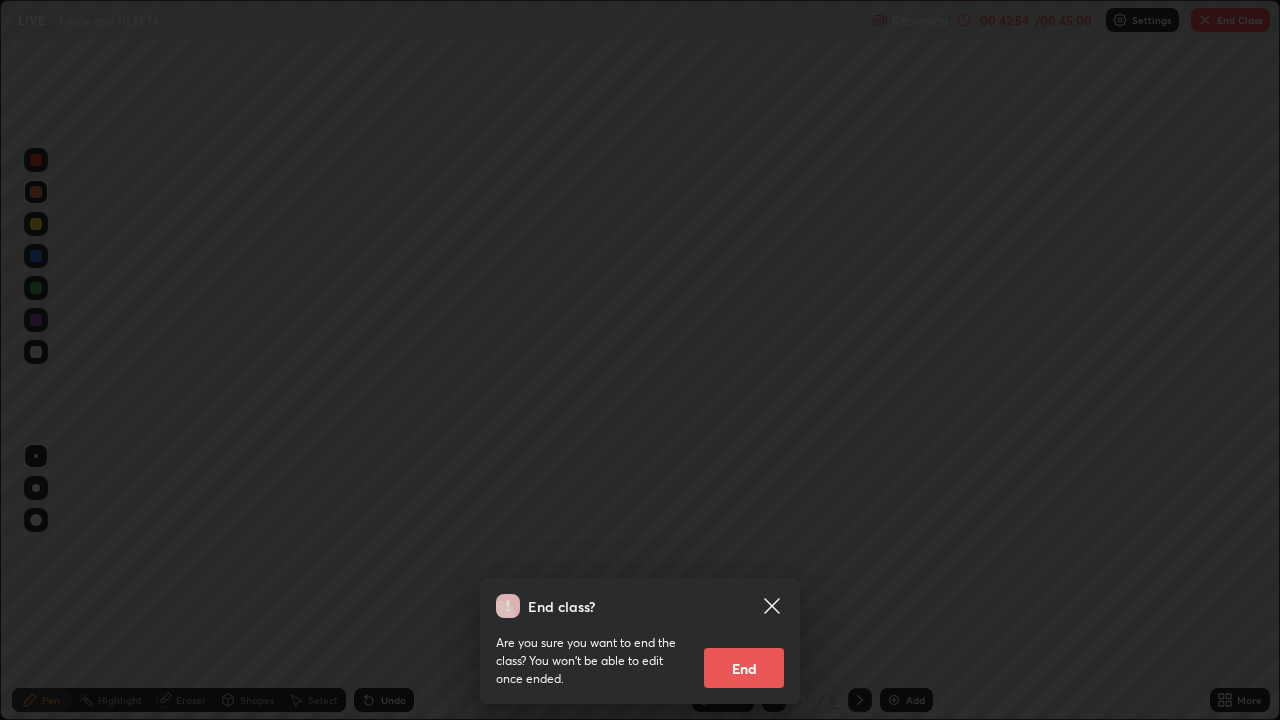 click on "End" at bounding box center (744, 668) 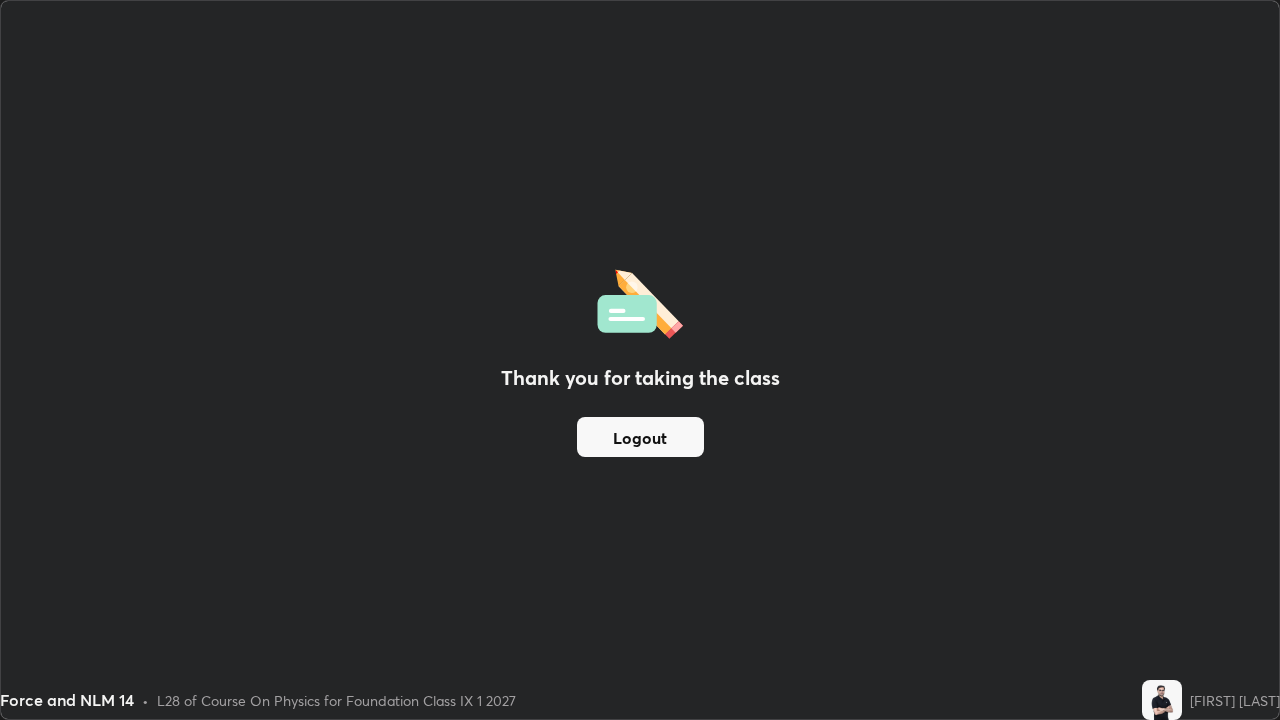 click on "Logout" at bounding box center [640, 437] 